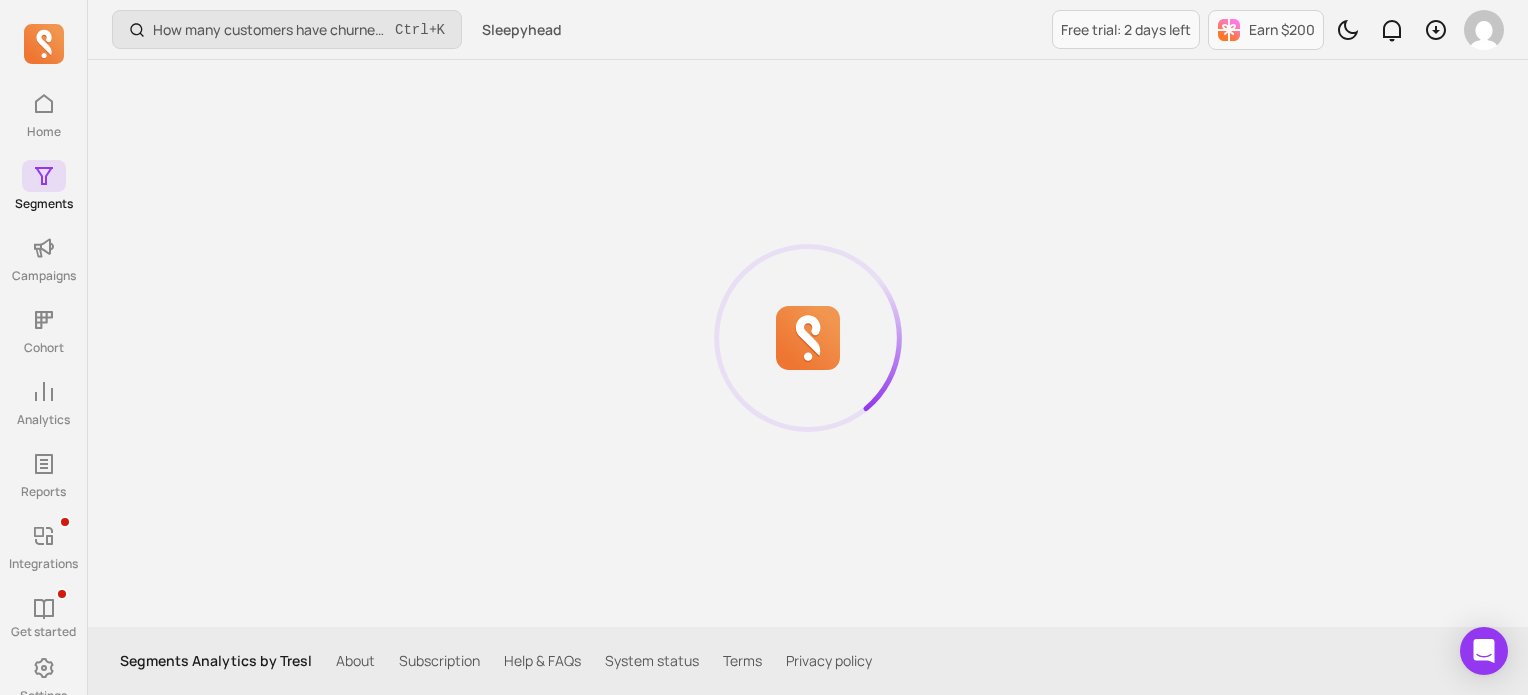 scroll, scrollTop: 0, scrollLeft: 0, axis: both 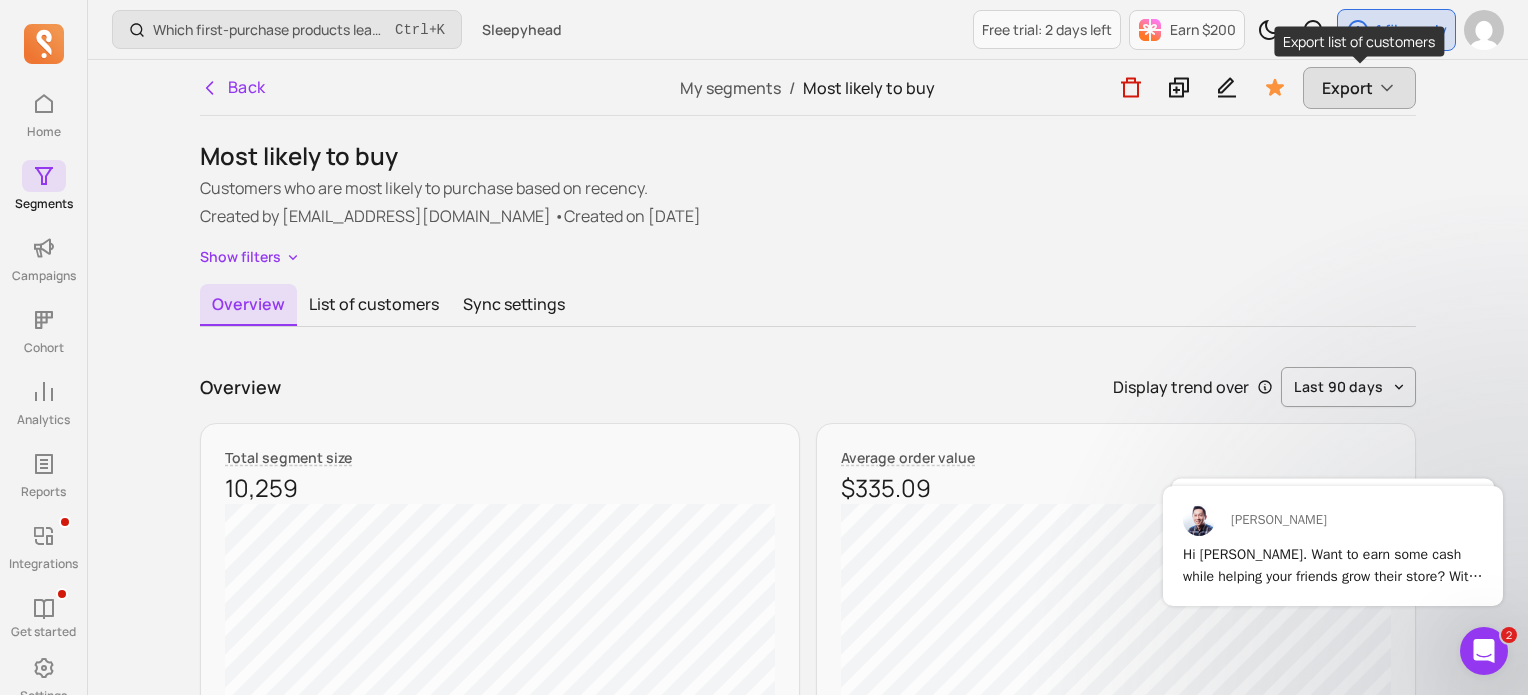 click on "Export" at bounding box center [1347, 88] 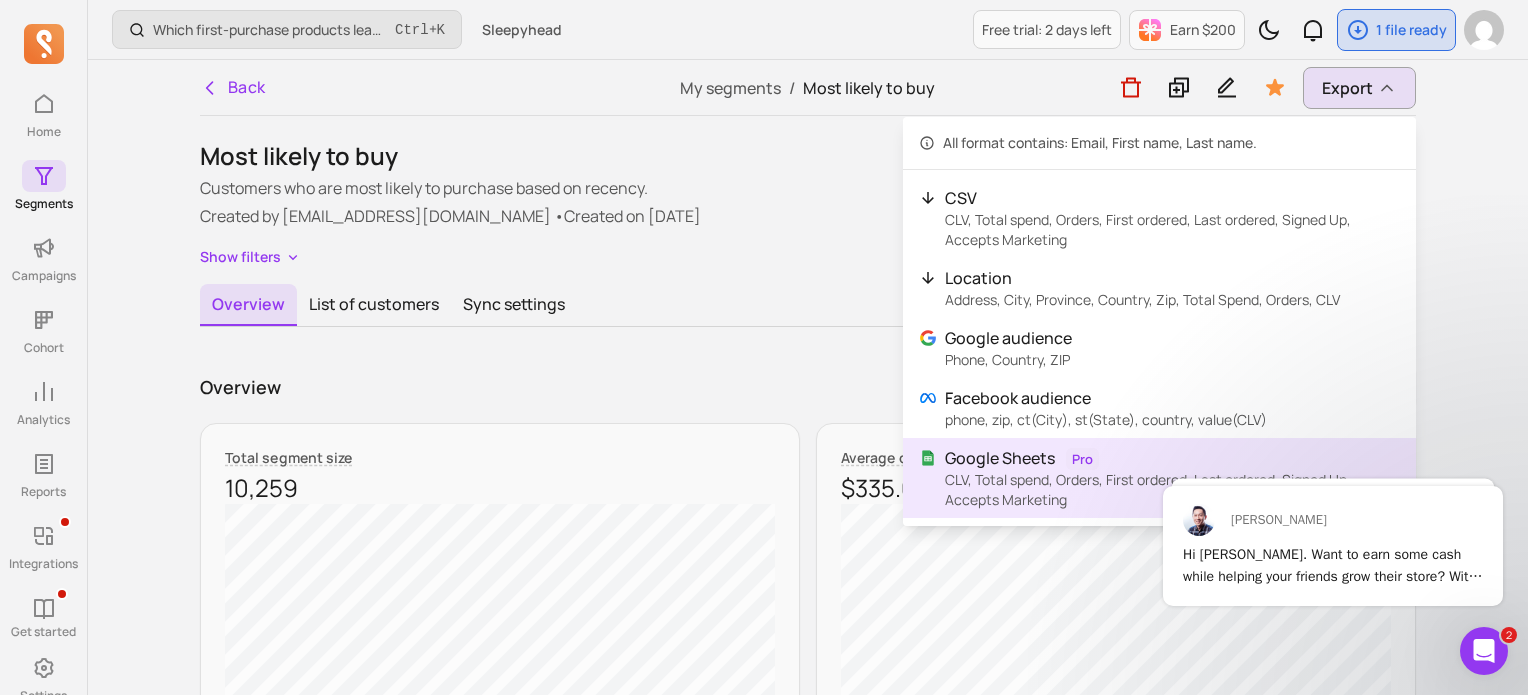 click on "Google Sheets   Pro" at bounding box center [1172, 458] 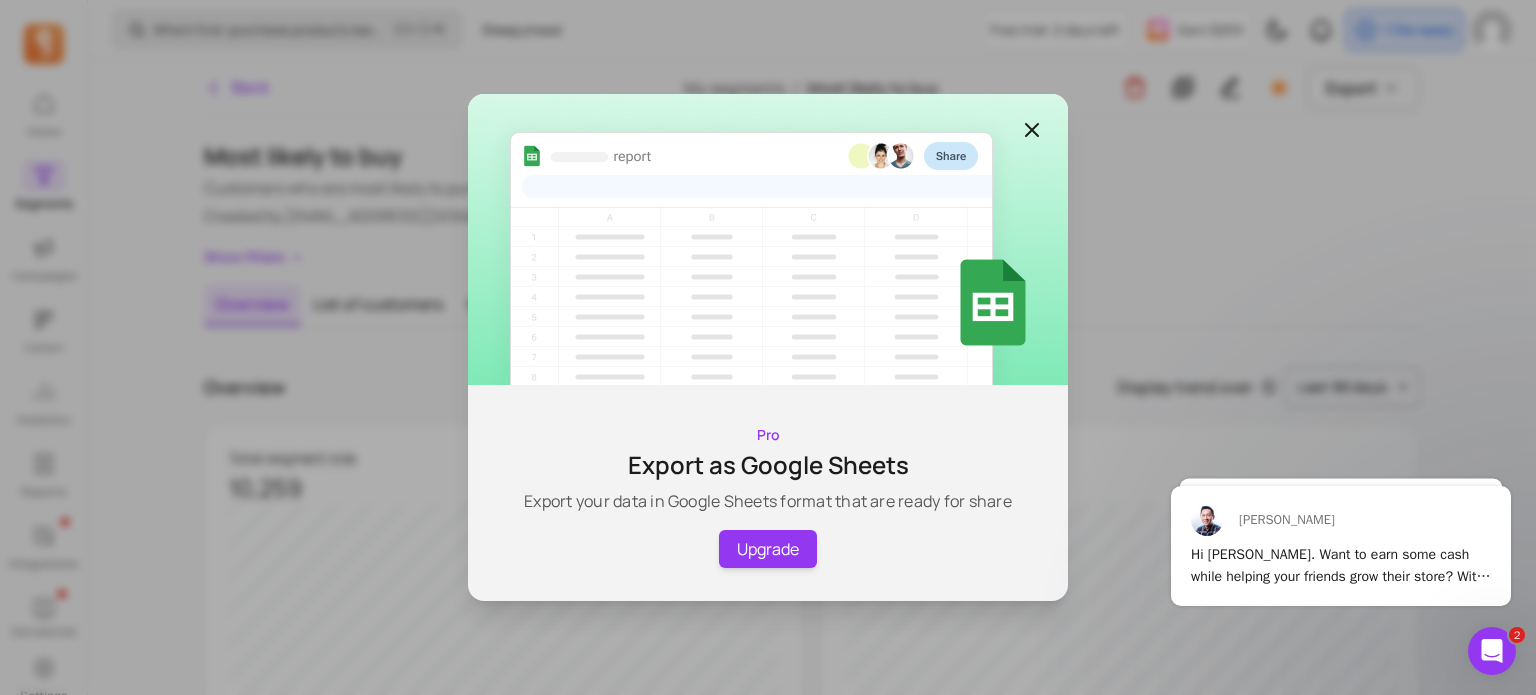 click 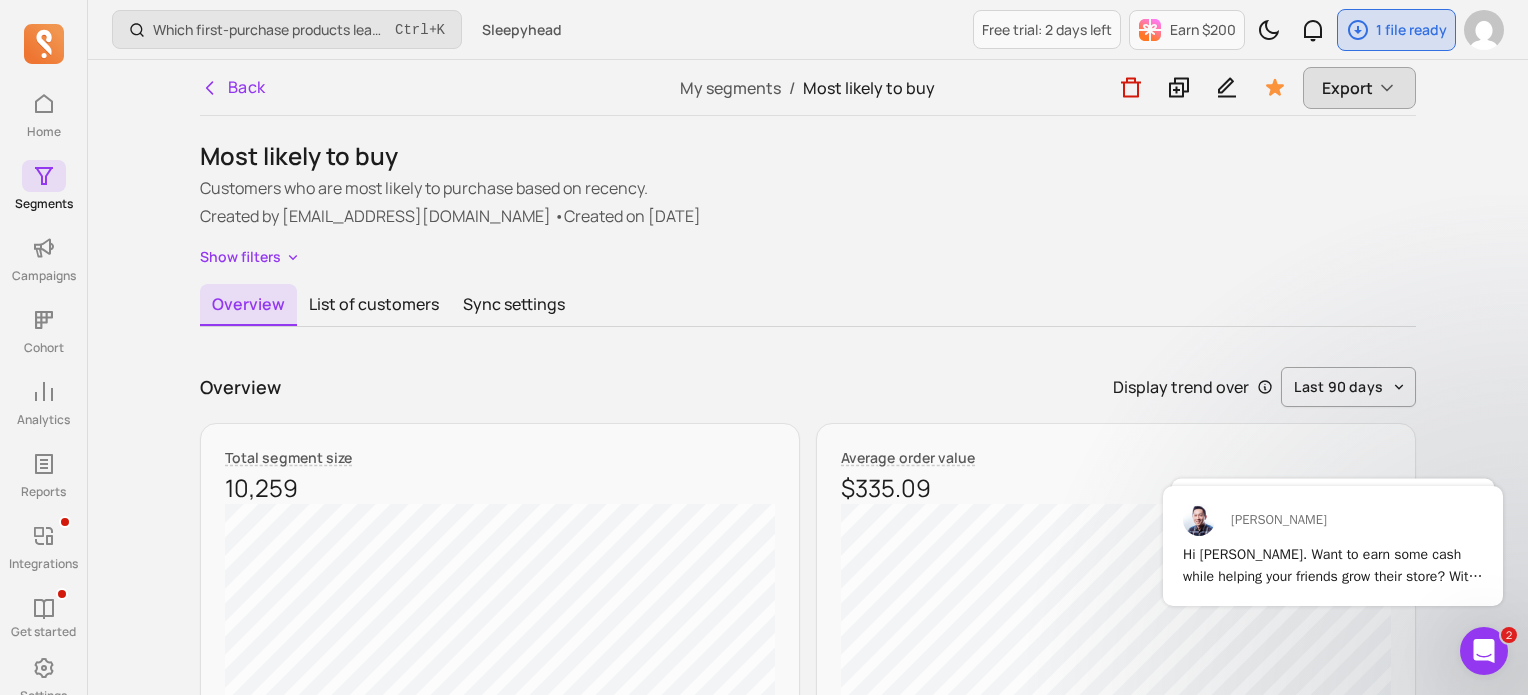 drag, startPoint x: 1368, startPoint y: 95, endPoint x: 1357, endPoint y: 99, distance: 11.7046995 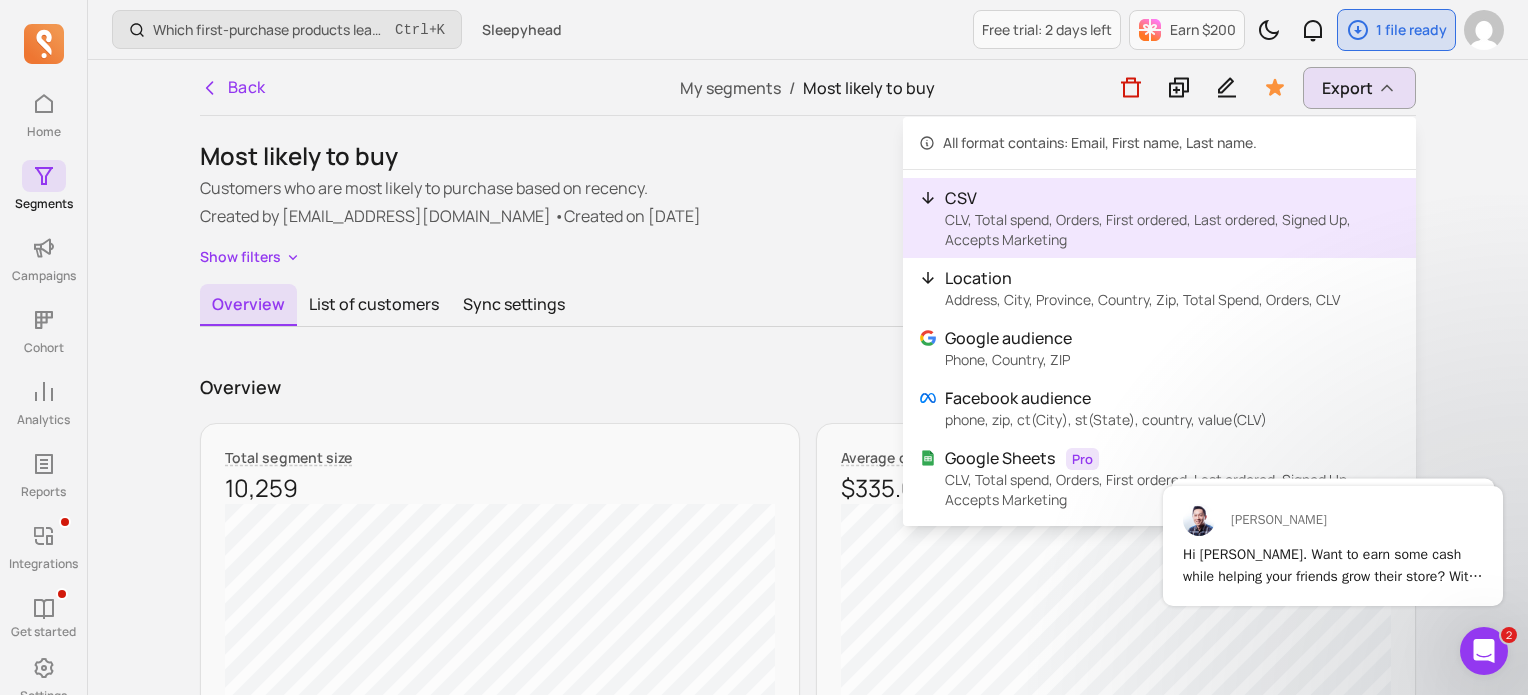 click on "CSV" at bounding box center [1172, 198] 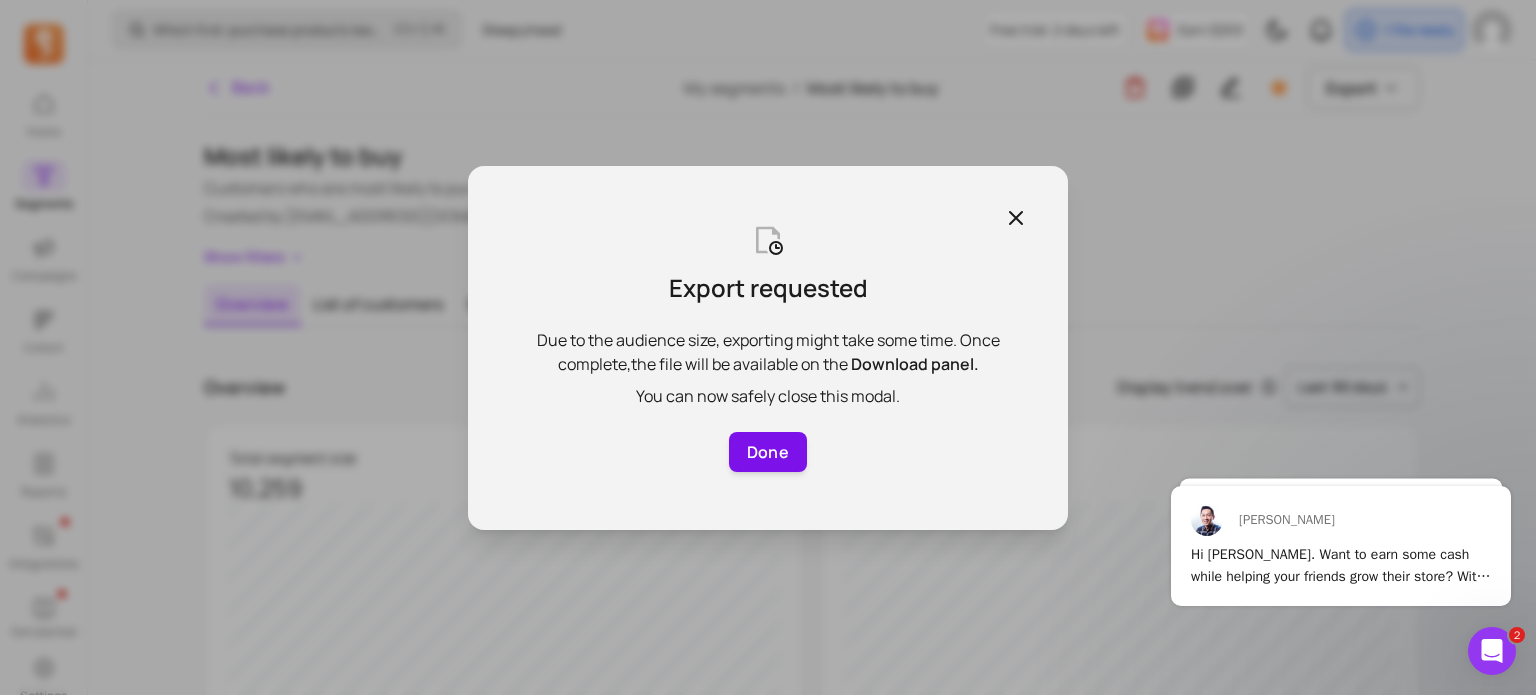 click on "Done" at bounding box center [768, 452] 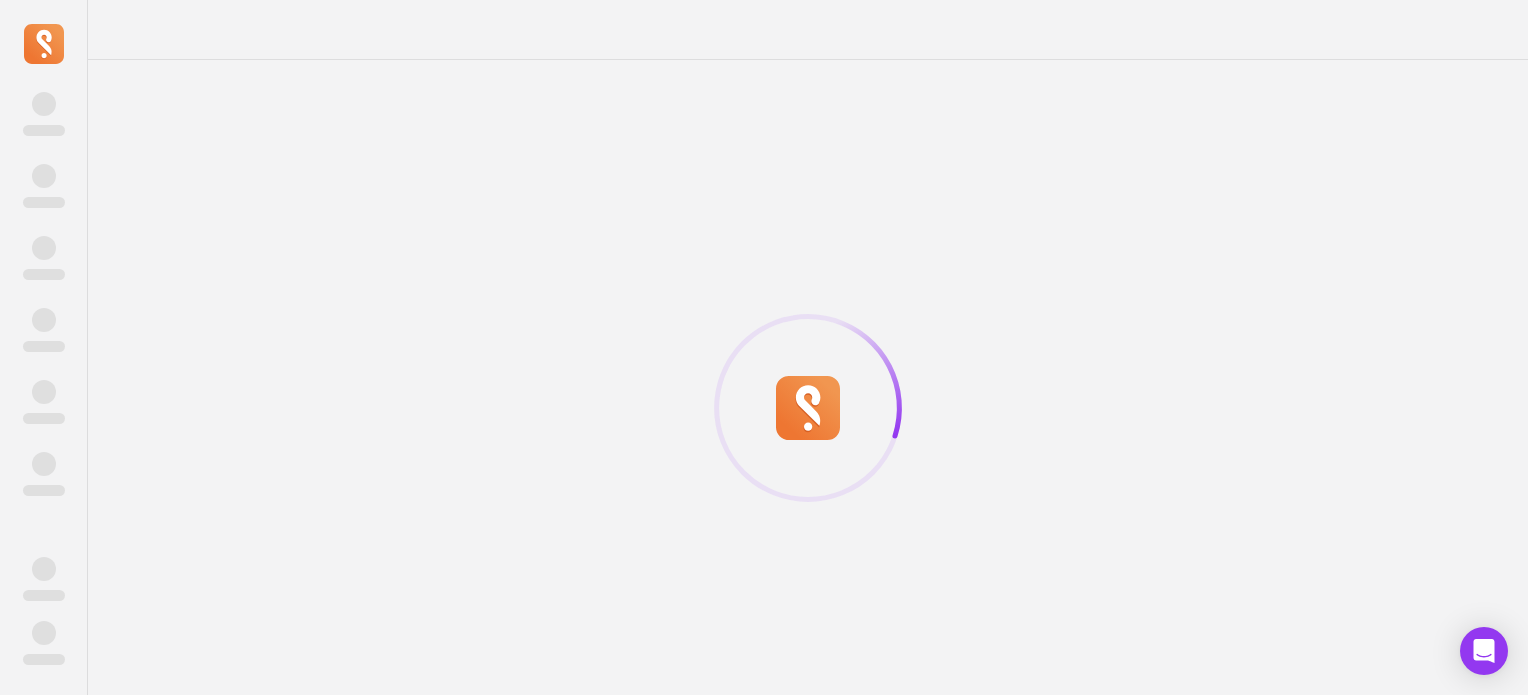 scroll, scrollTop: 0, scrollLeft: 0, axis: both 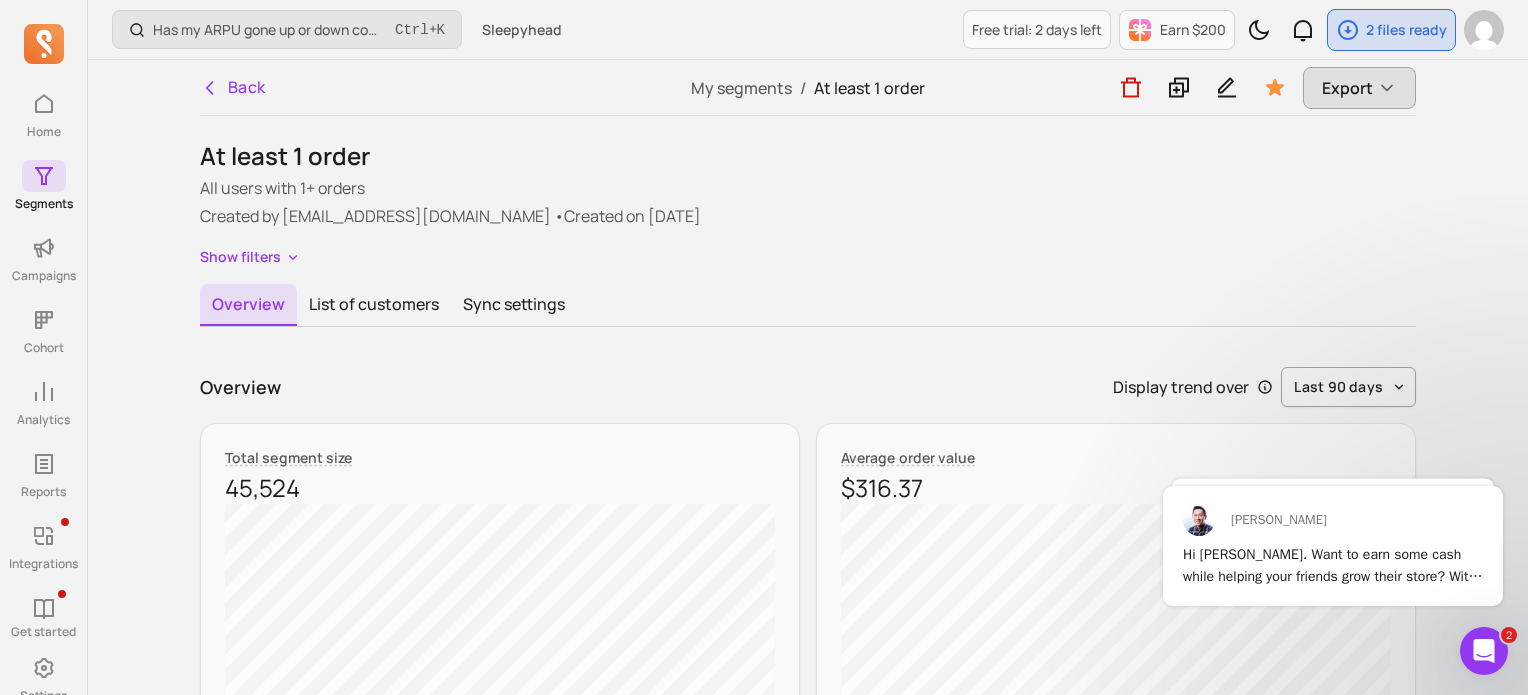 click on "Export" at bounding box center (1347, 88) 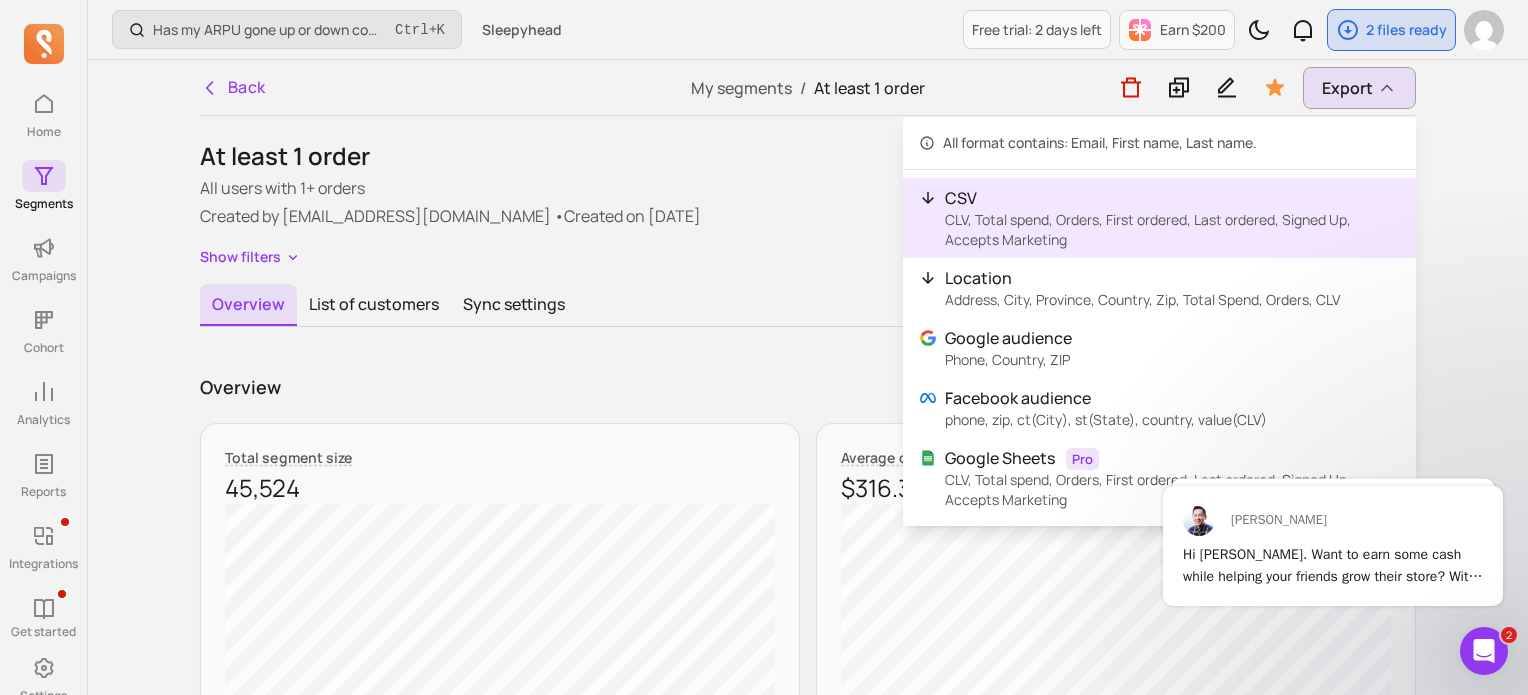 click on "CLV, Total spend, Orders, First ordered, Last ordered, Signed Up, Accepts Marketing" at bounding box center [1172, 230] 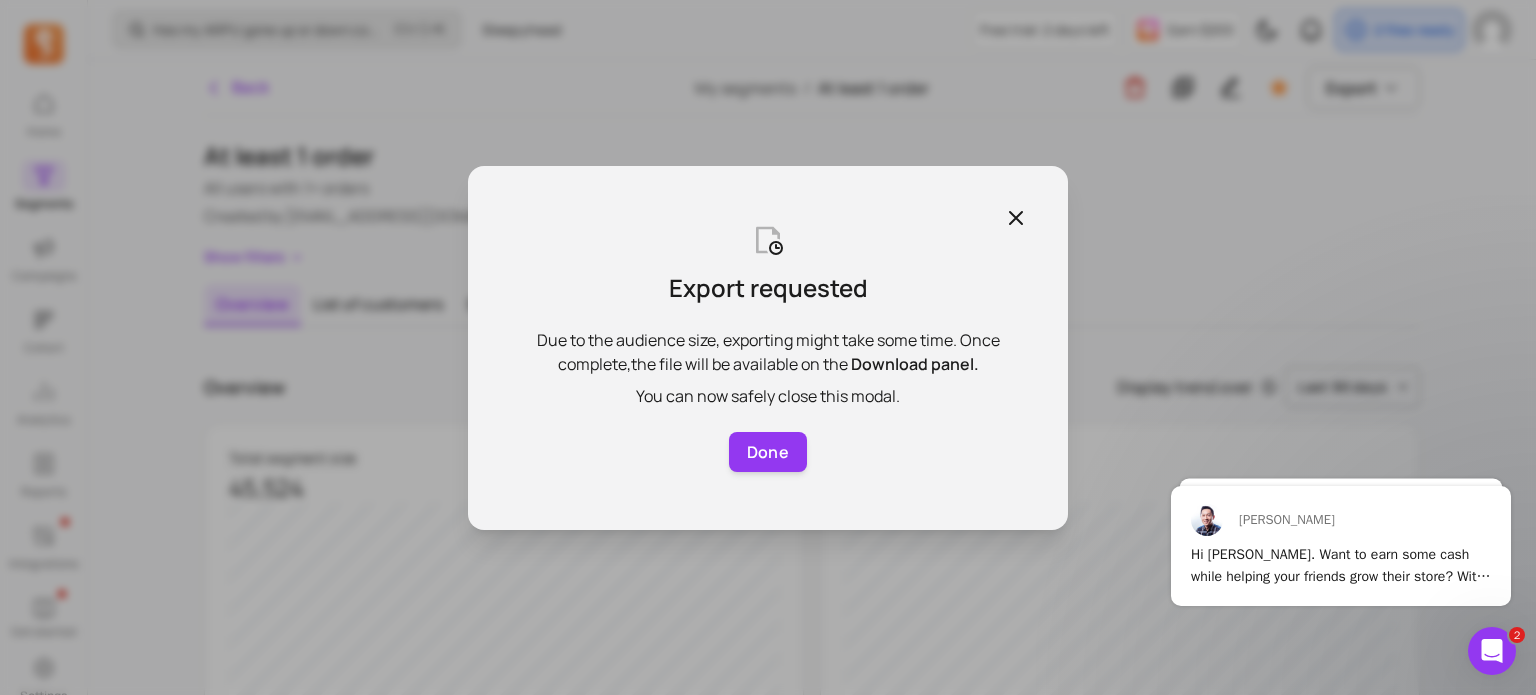 click on "Export requested Due to the audience size, exporting might take some time. Once complete,  the file will be available on the   Download panel.   You can now safely close this modal. Done" at bounding box center [768, 348] 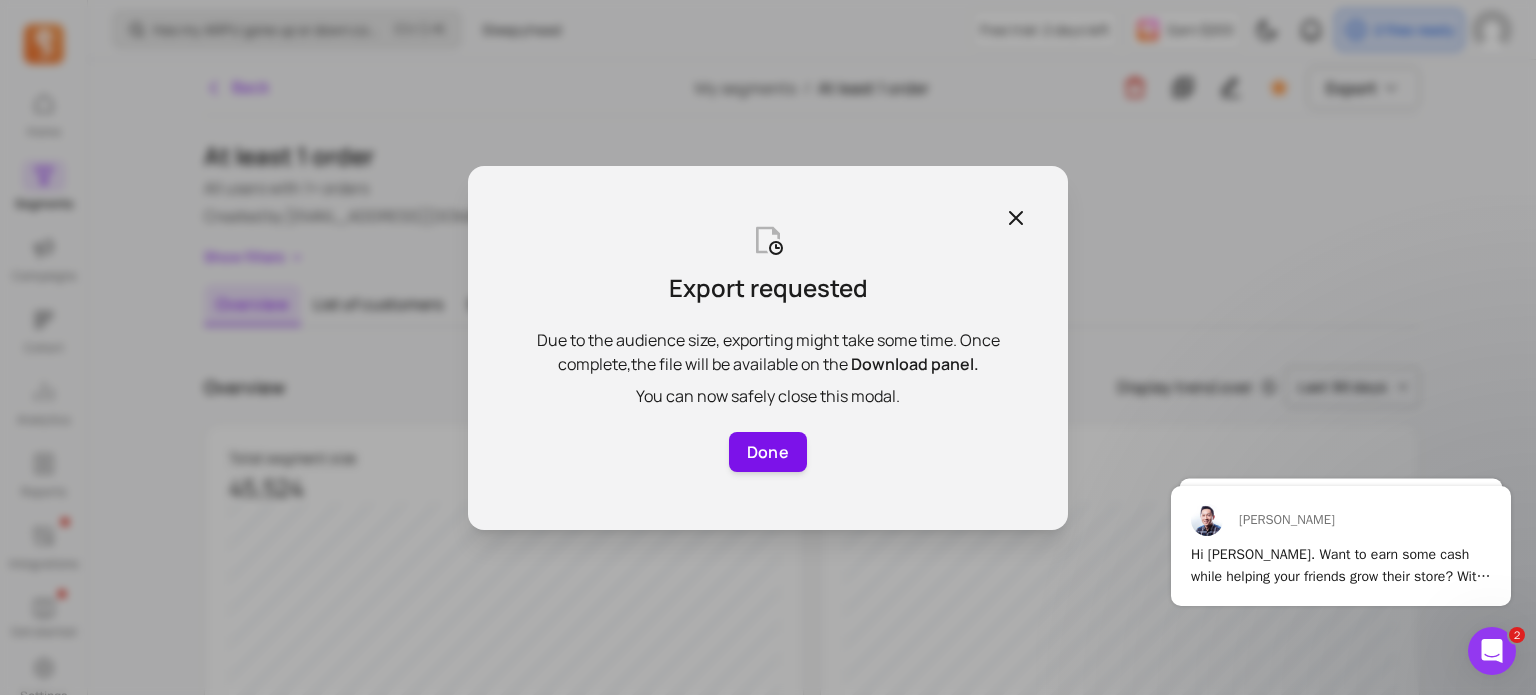 click on "Done" at bounding box center (768, 452) 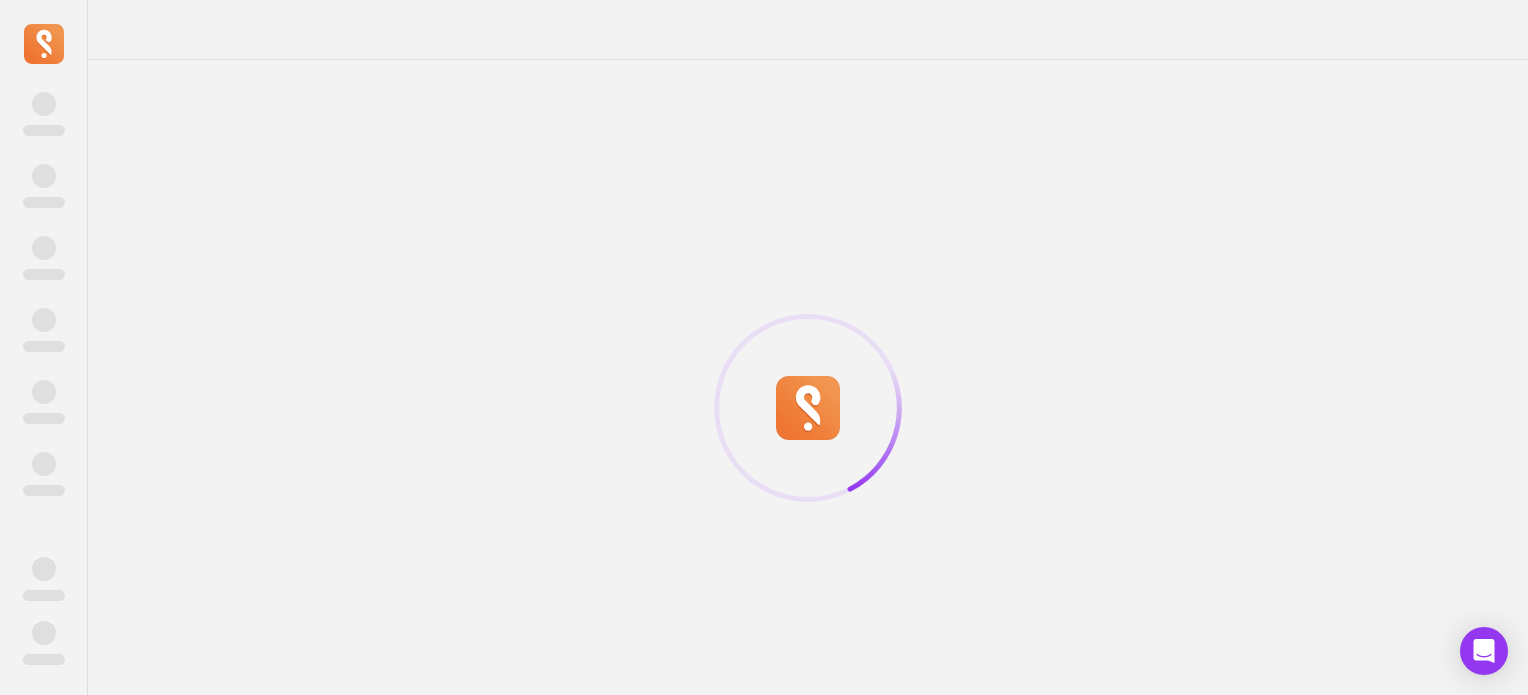 scroll, scrollTop: 0, scrollLeft: 0, axis: both 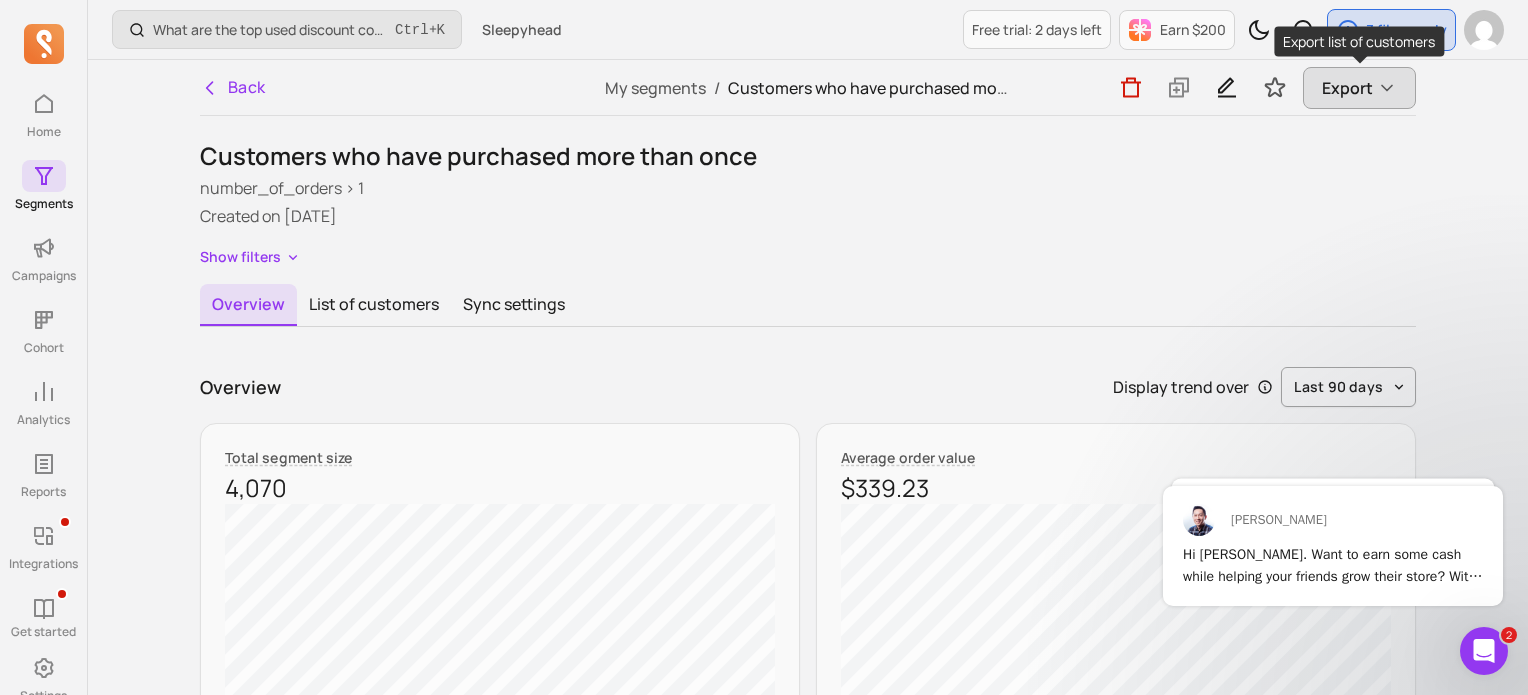 click on "Export" at bounding box center [1359, 88] 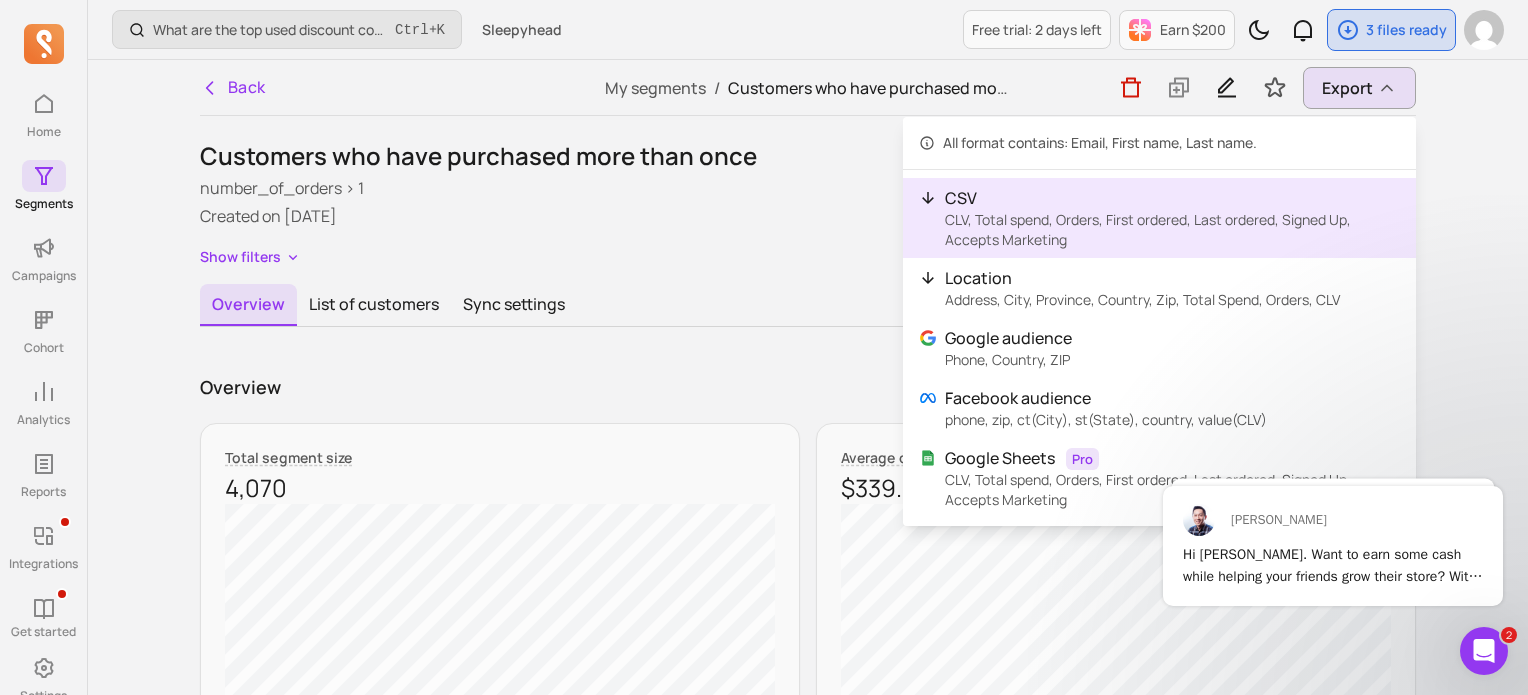 click on "CLV, Total spend, Orders, First ordered, Last ordered, Signed Up, Accepts Marketing" at bounding box center [1172, 230] 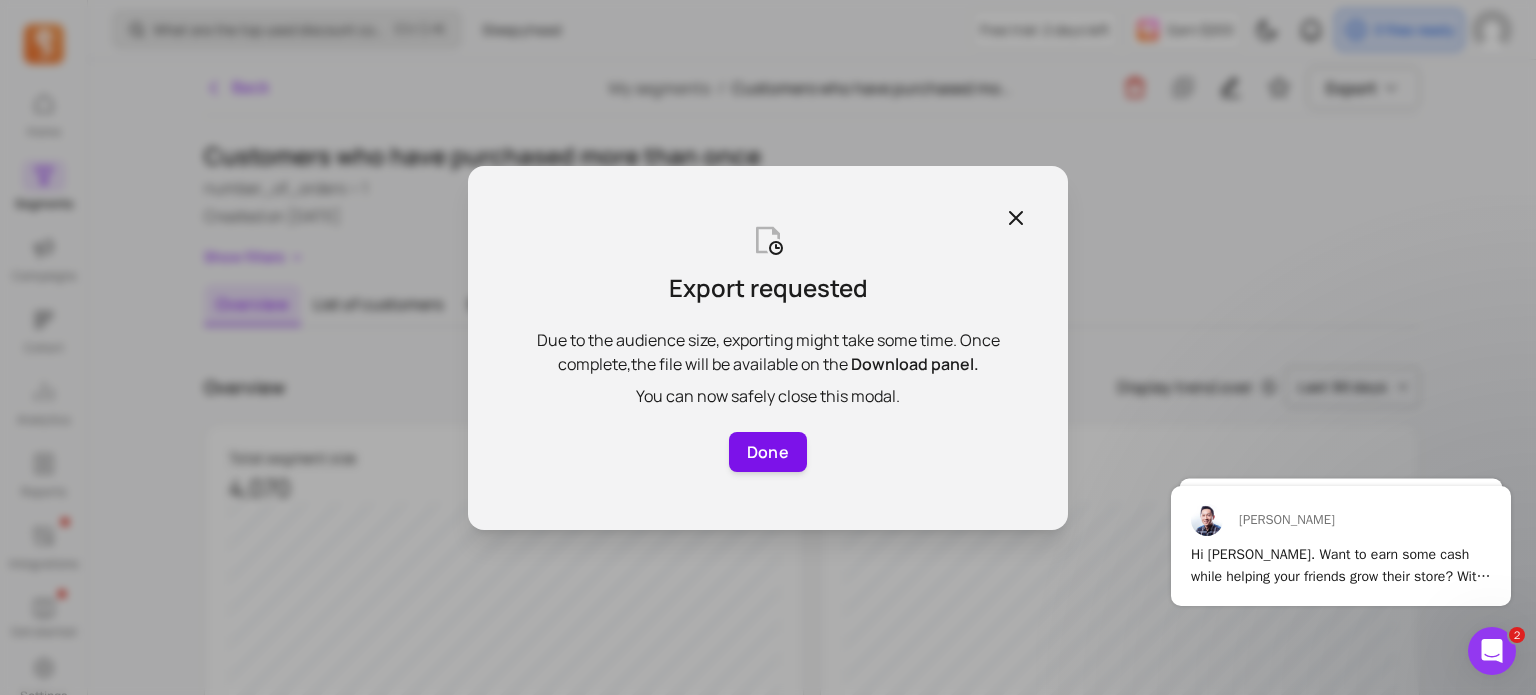 click on "Done" at bounding box center [768, 452] 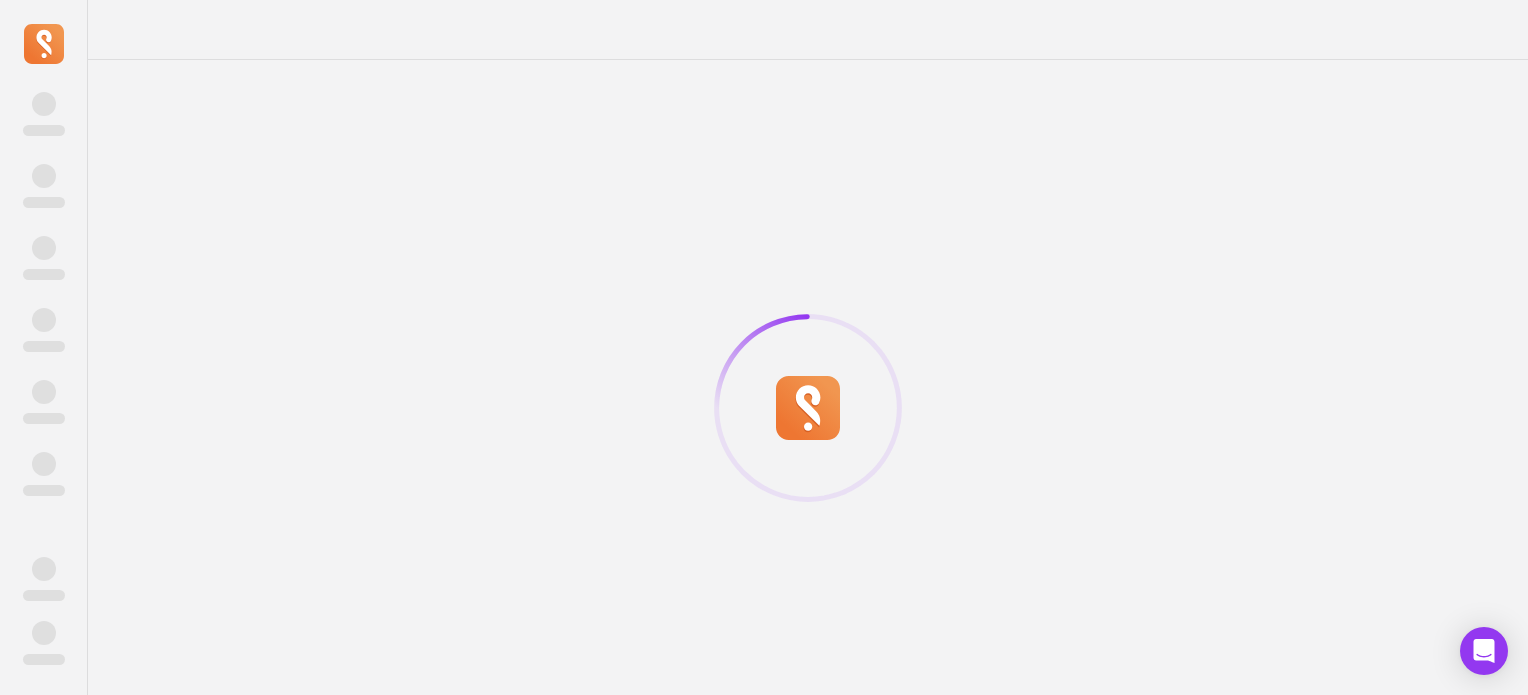 scroll, scrollTop: 0, scrollLeft: 0, axis: both 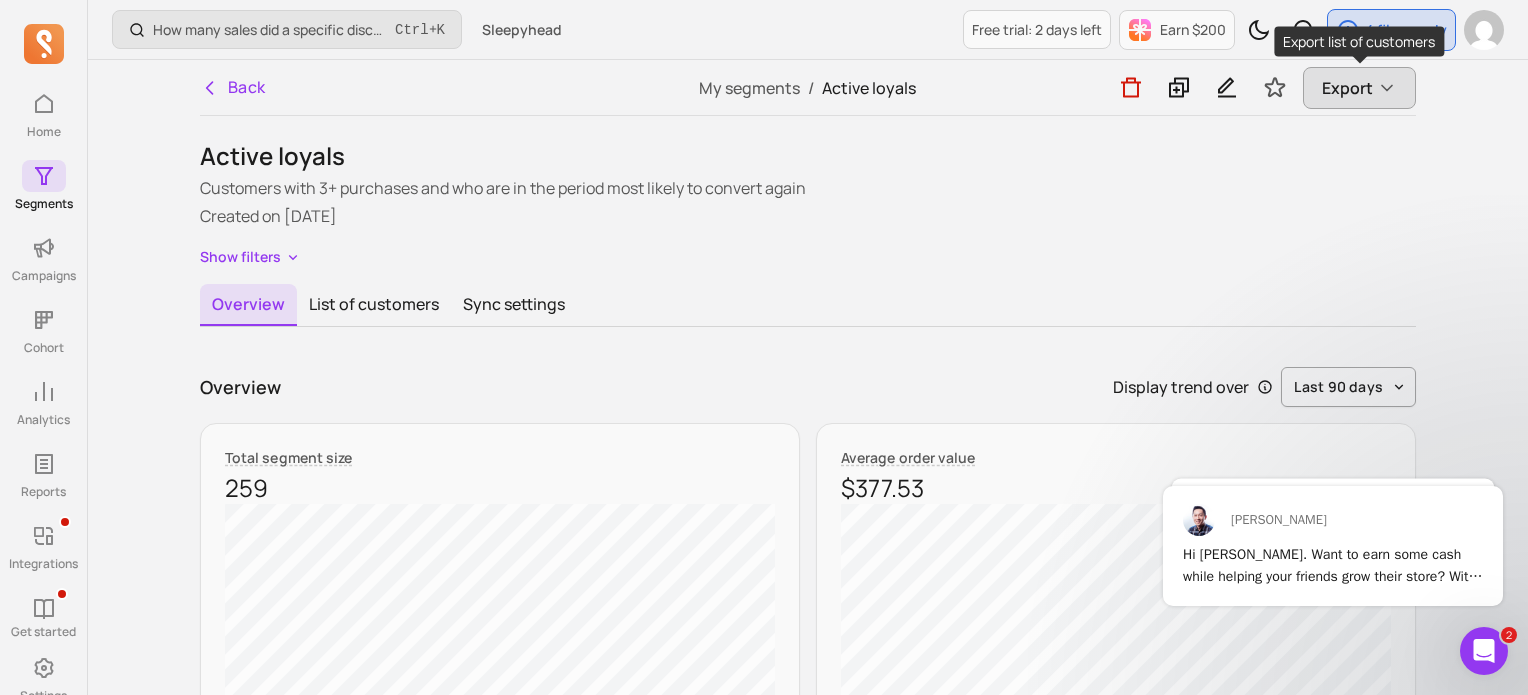 click on "Export" at bounding box center (1347, 88) 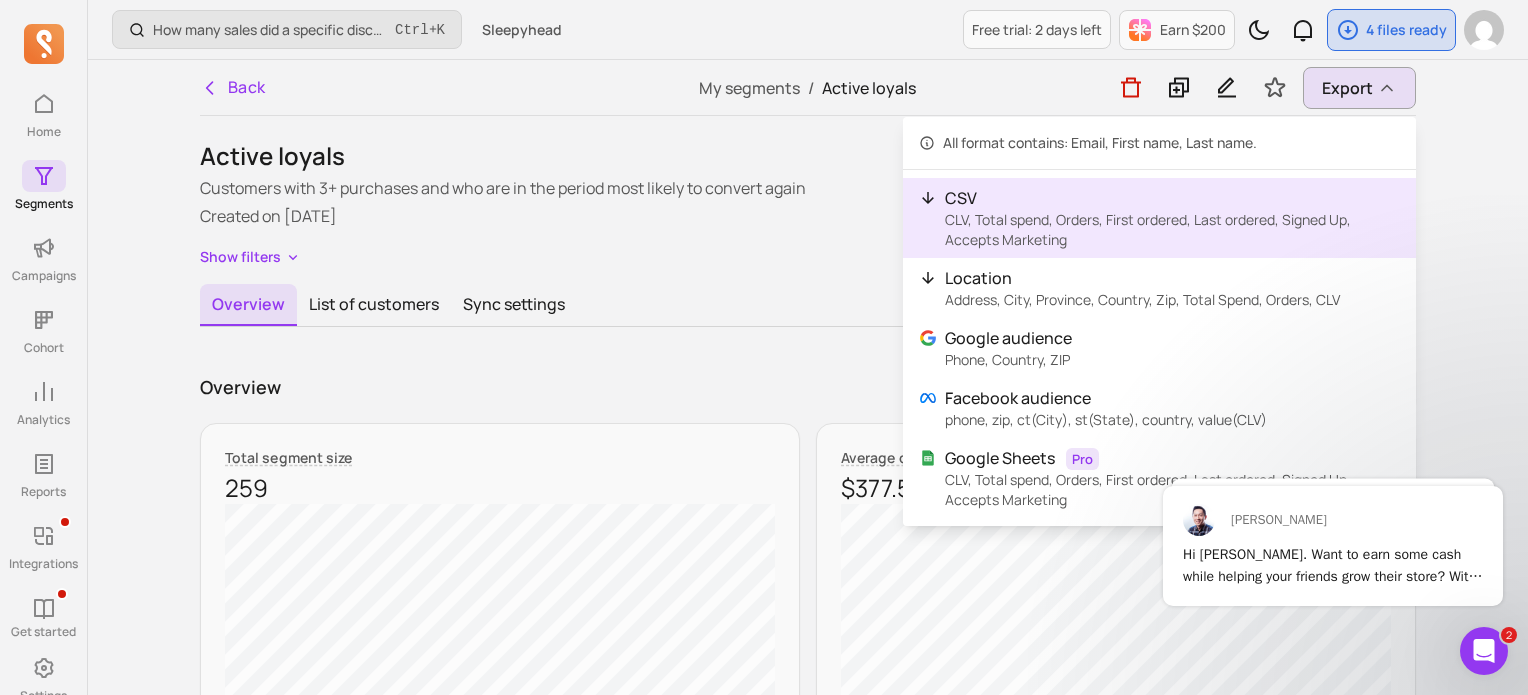 click on "CSV" at bounding box center (1172, 198) 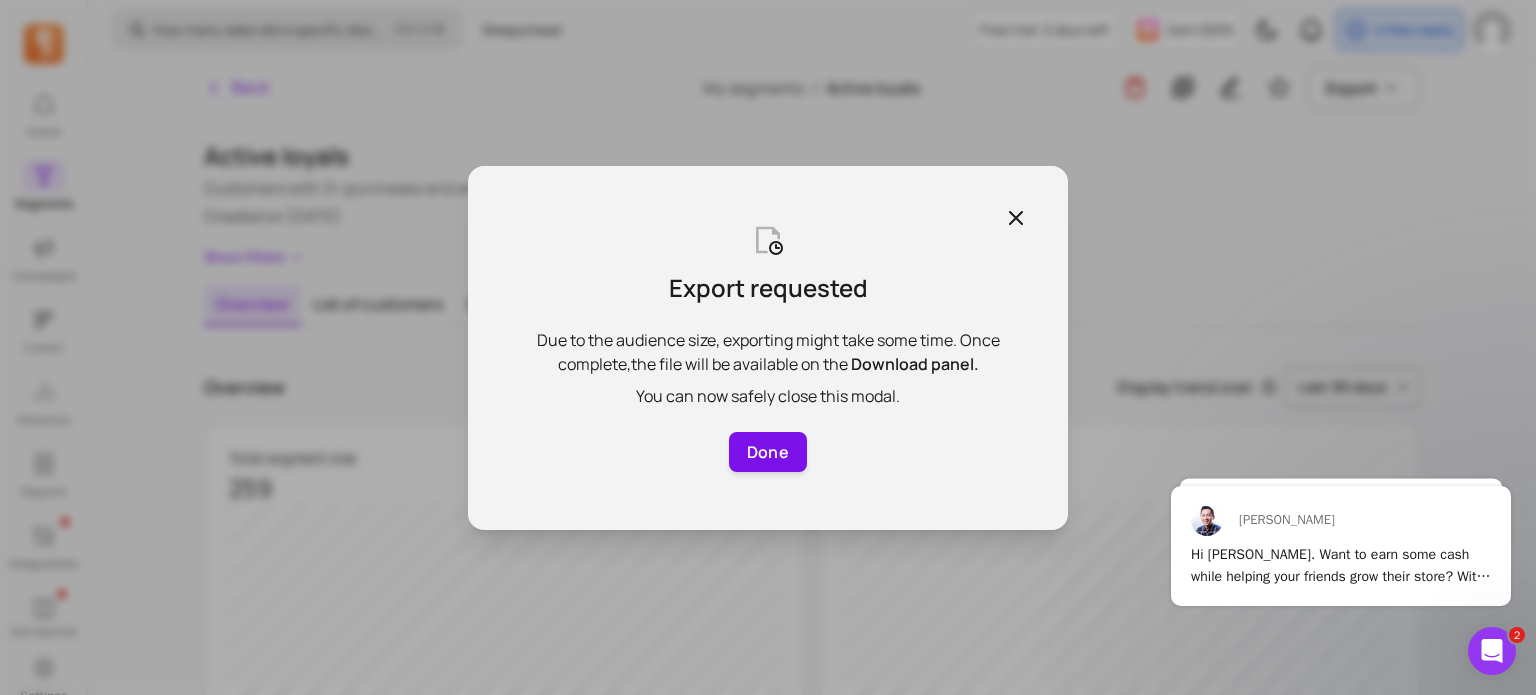 click on "Done" at bounding box center (768, 452) 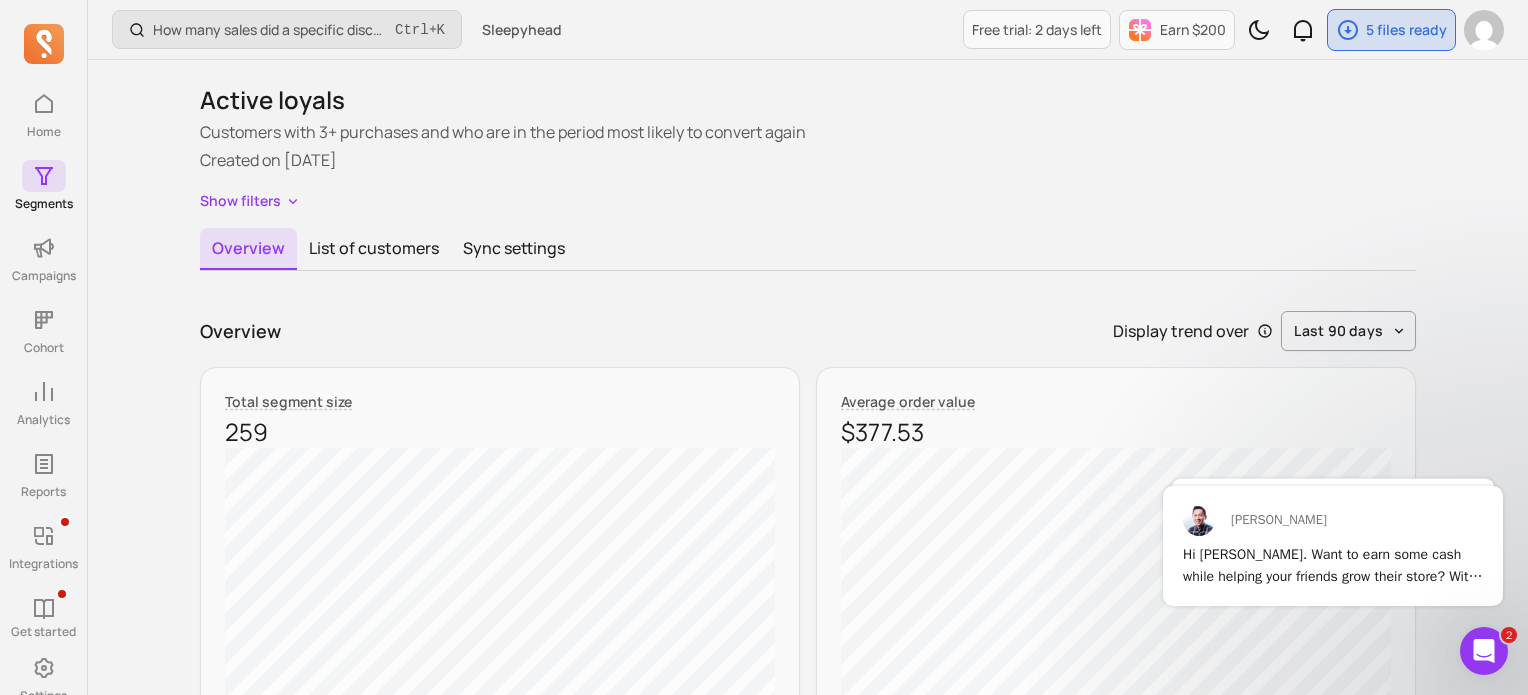 scroll, scrollTop: 0, scrollLeft: 0, axis: both 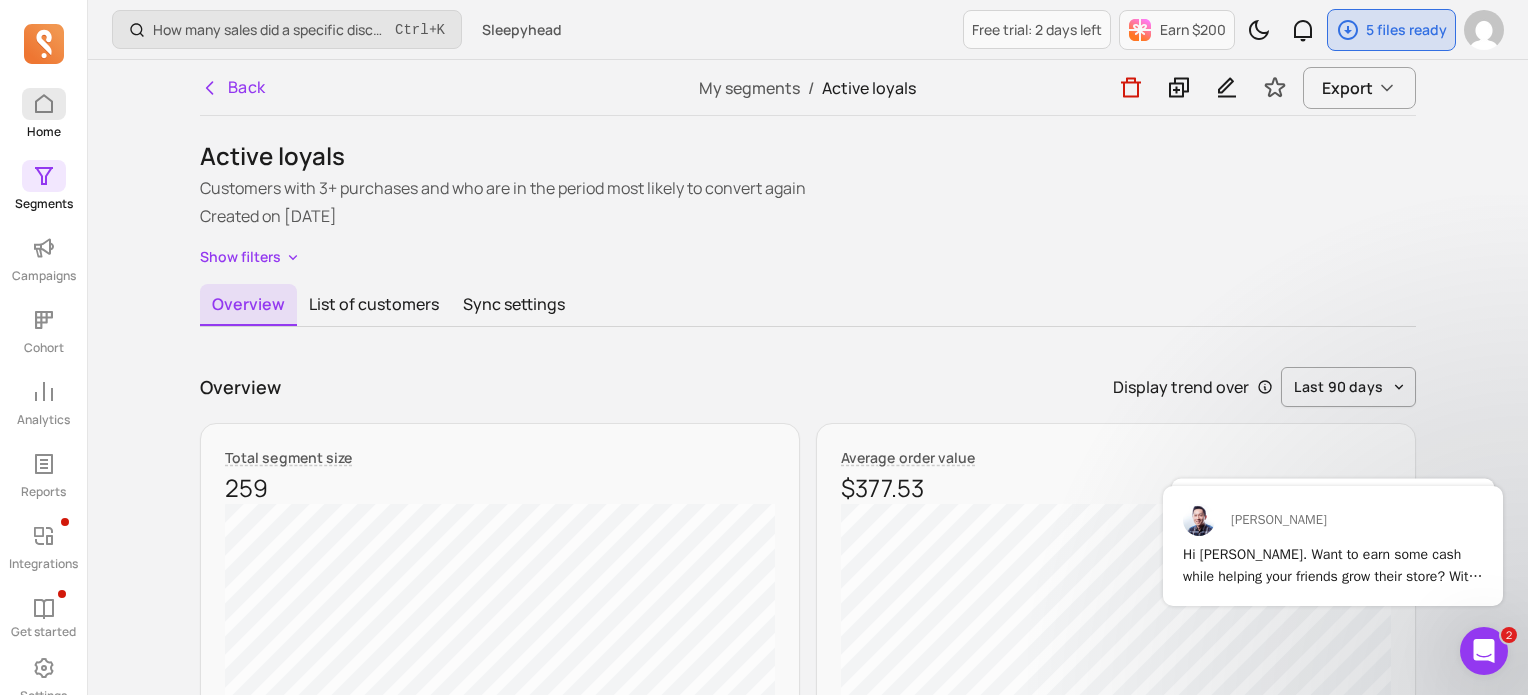 click on "Home" at bounding box center (43, 114) 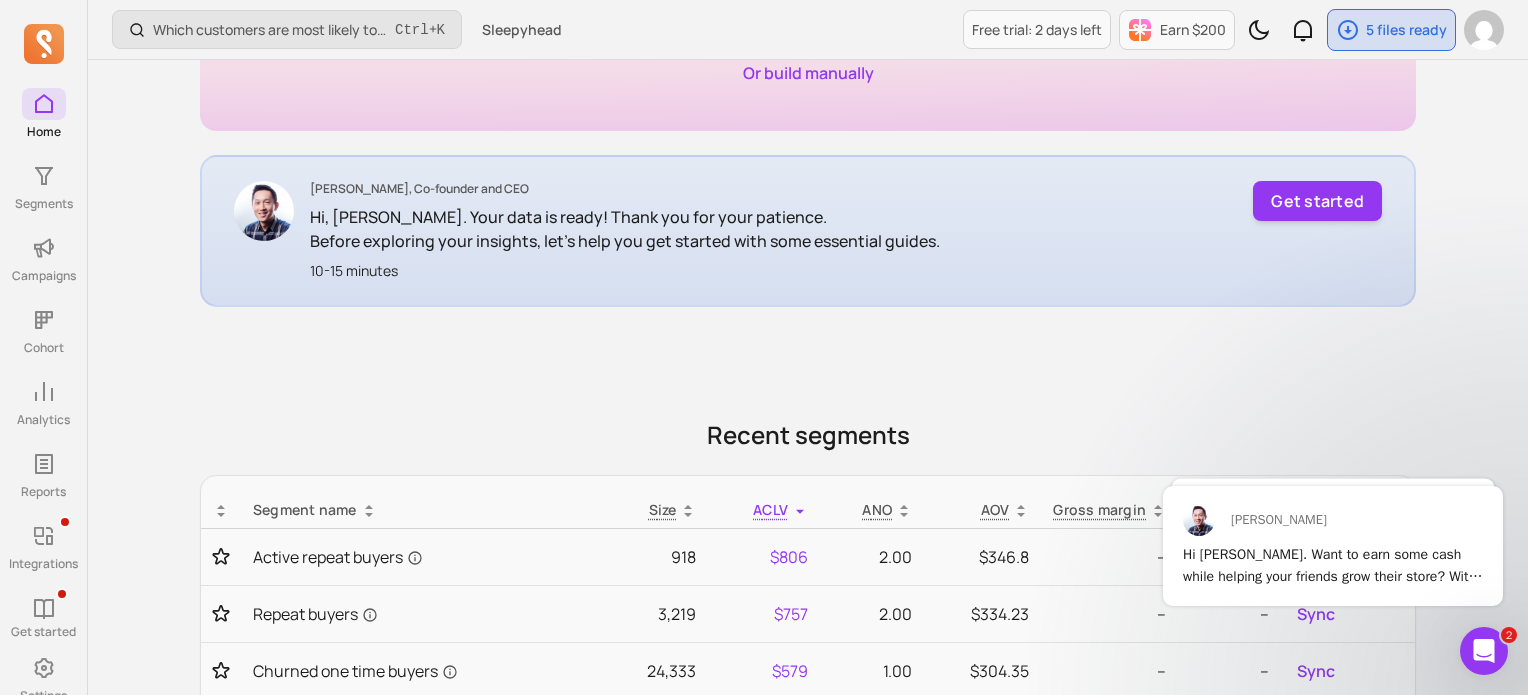 scroll, scrollTop: 0, scrollLeft: 0, axis: both 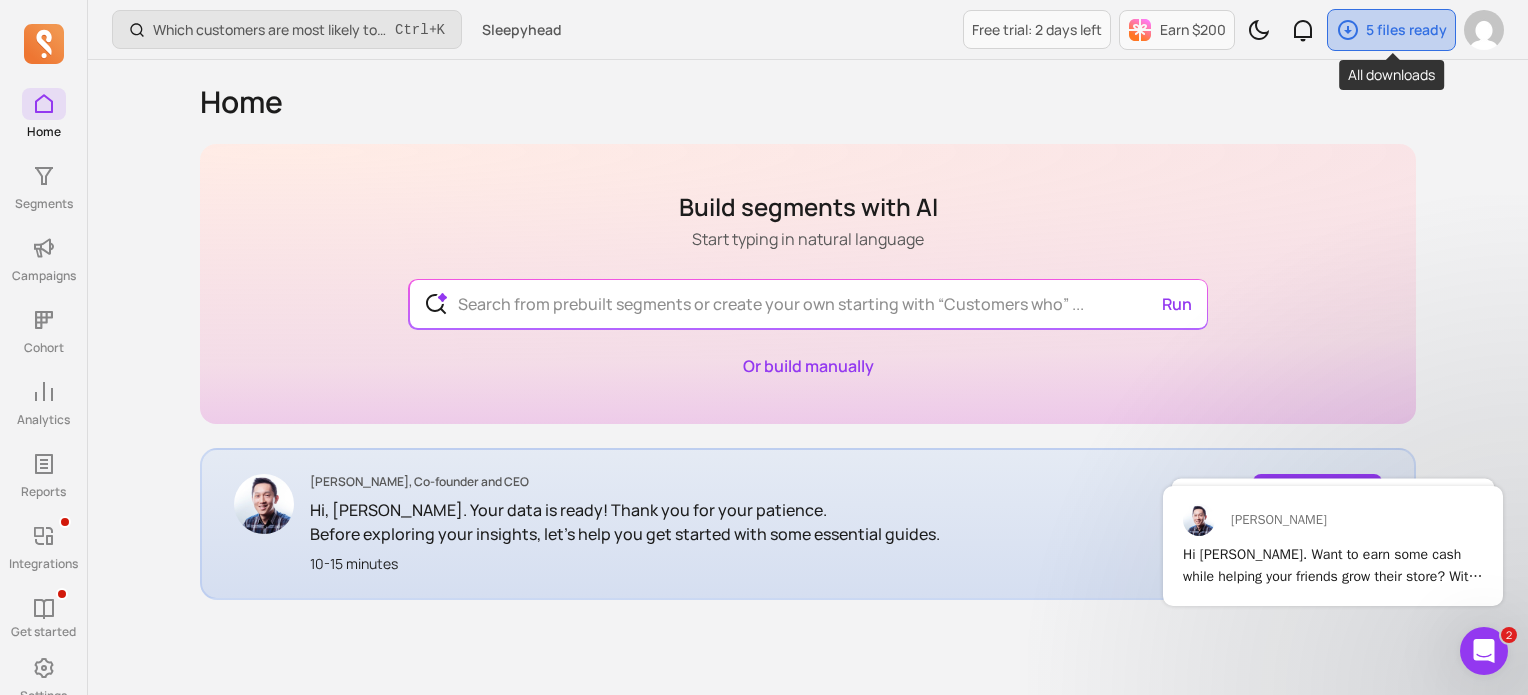 click on "5   files ready" at bounding box center [1406, 30] 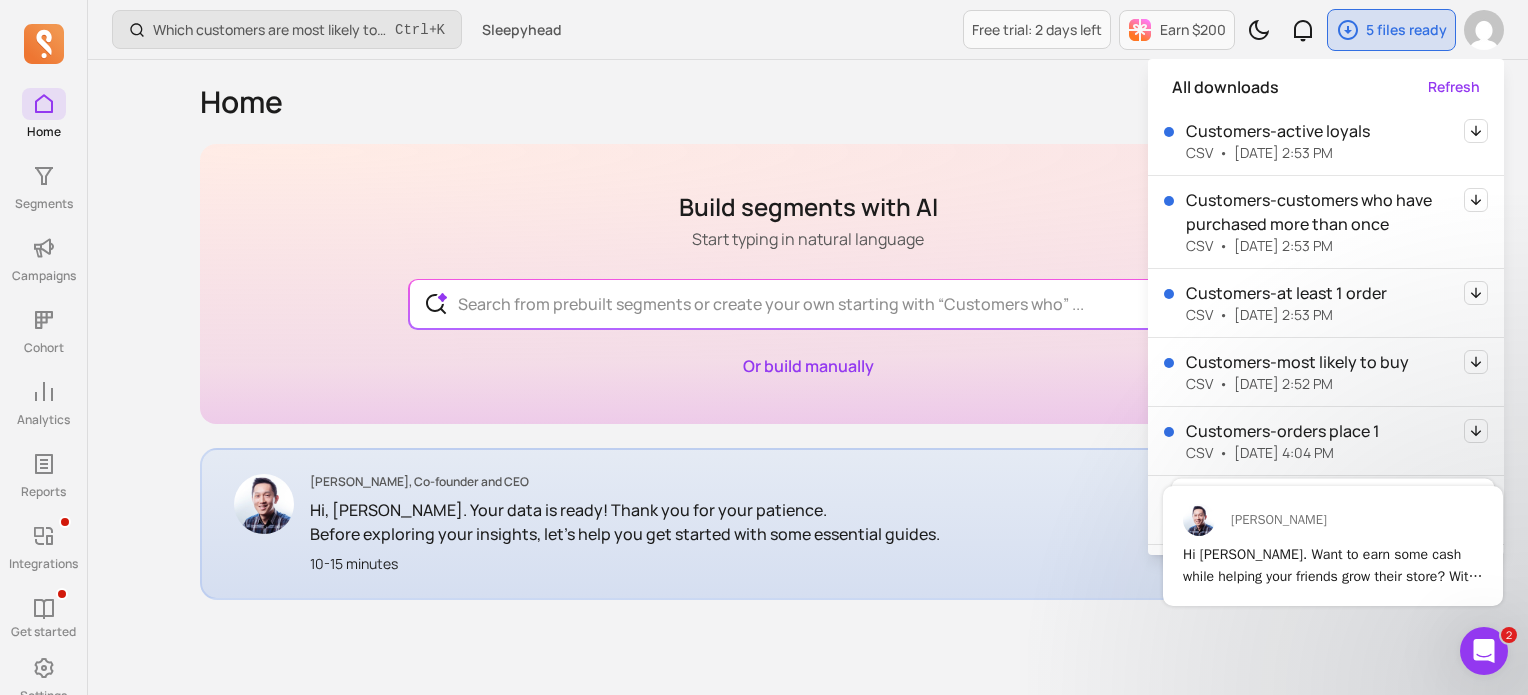 scroll, scrollTop: 88, scrollLeft: 0, axis: vertical 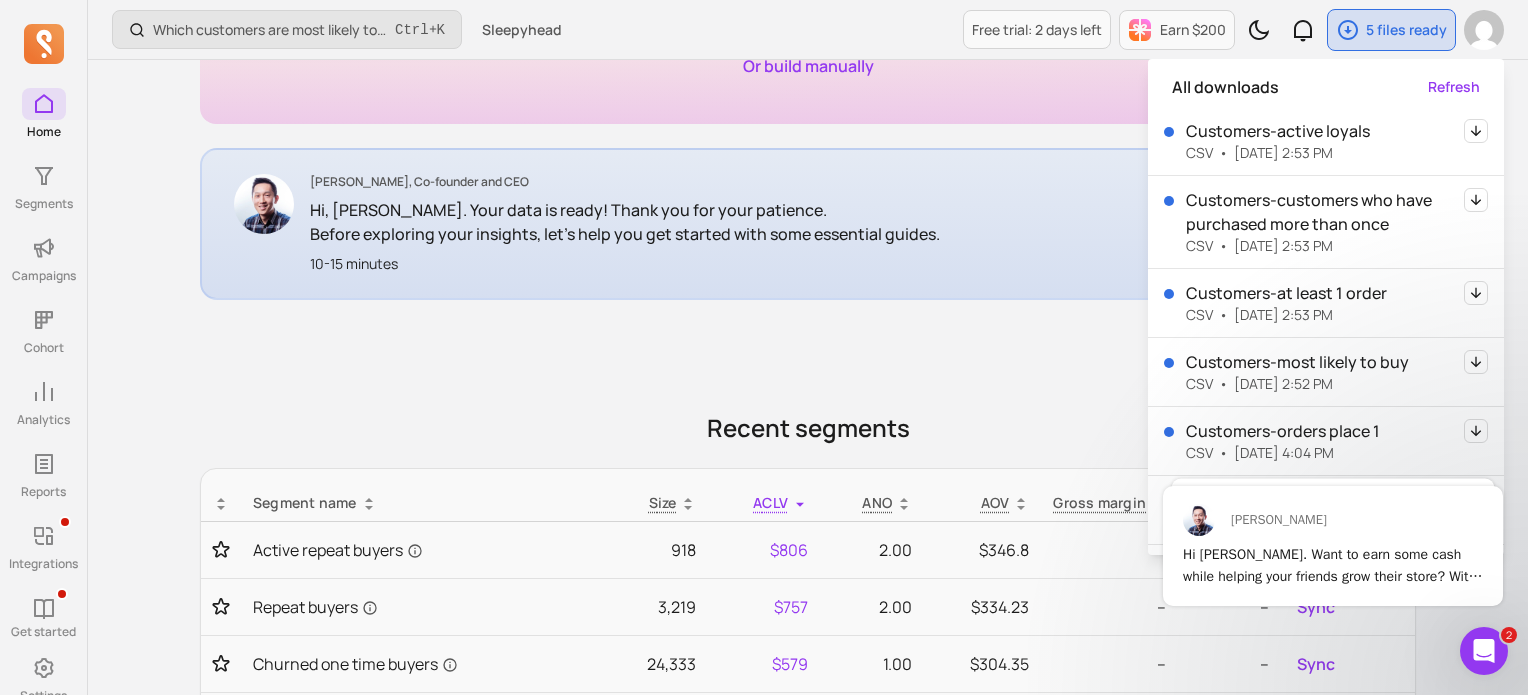 click at bounding box center [1484, 651] 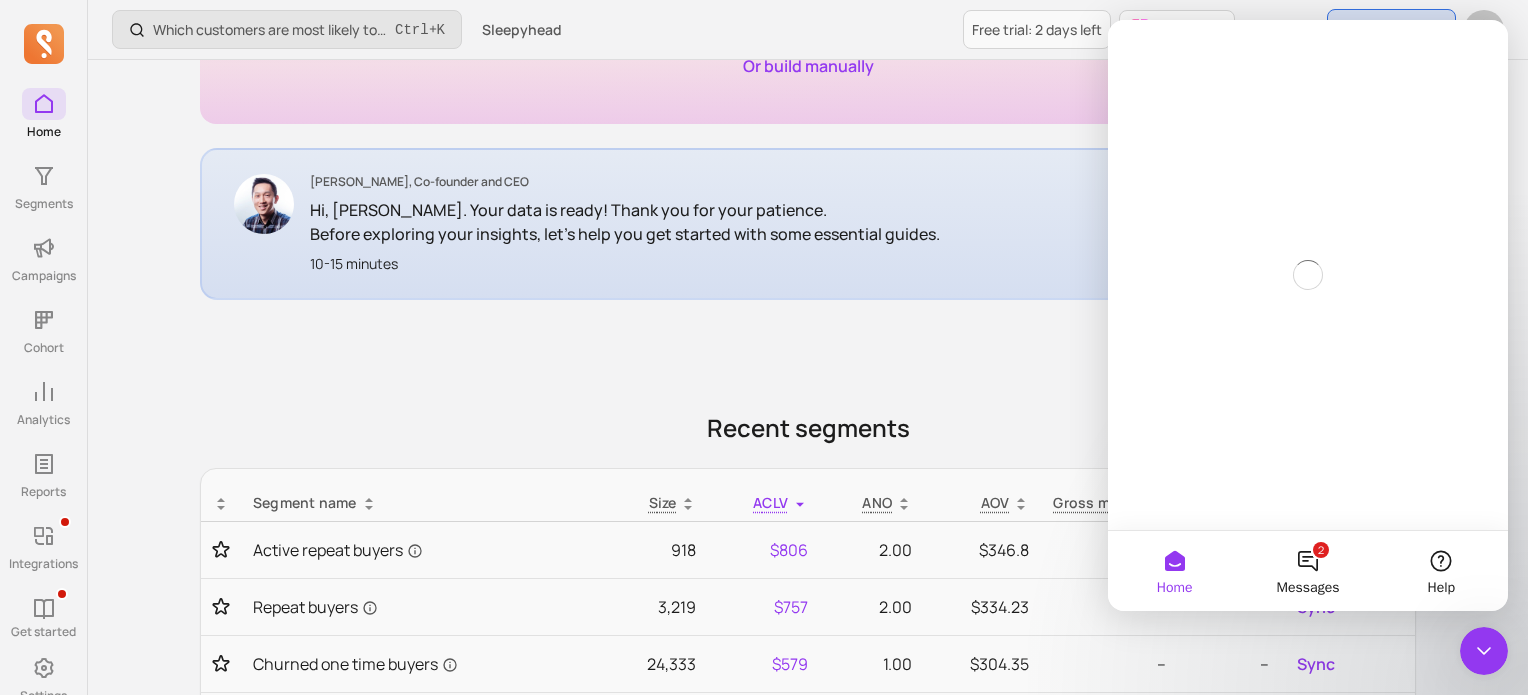 scroll, scrollTop: 0, scrollLeft: 0, axis: both 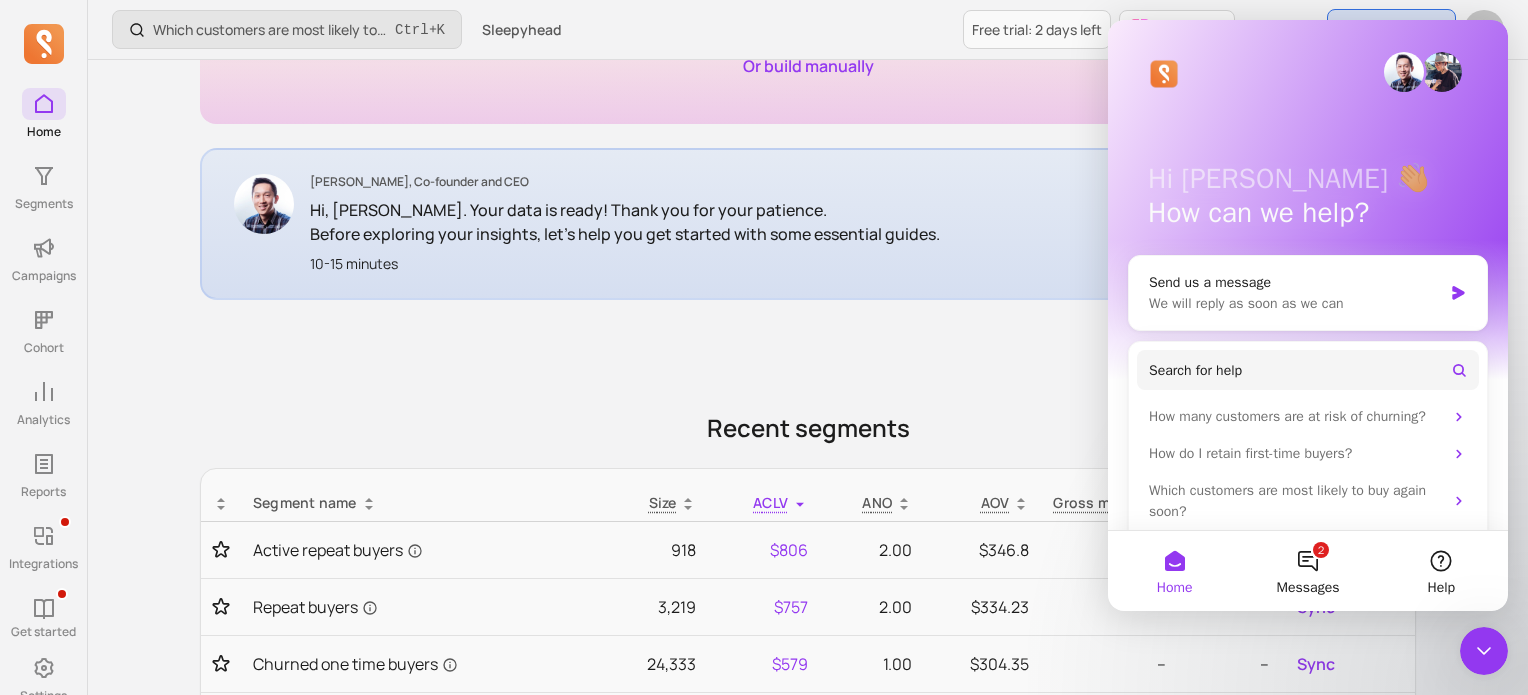click at bounding box center [1484, 651] 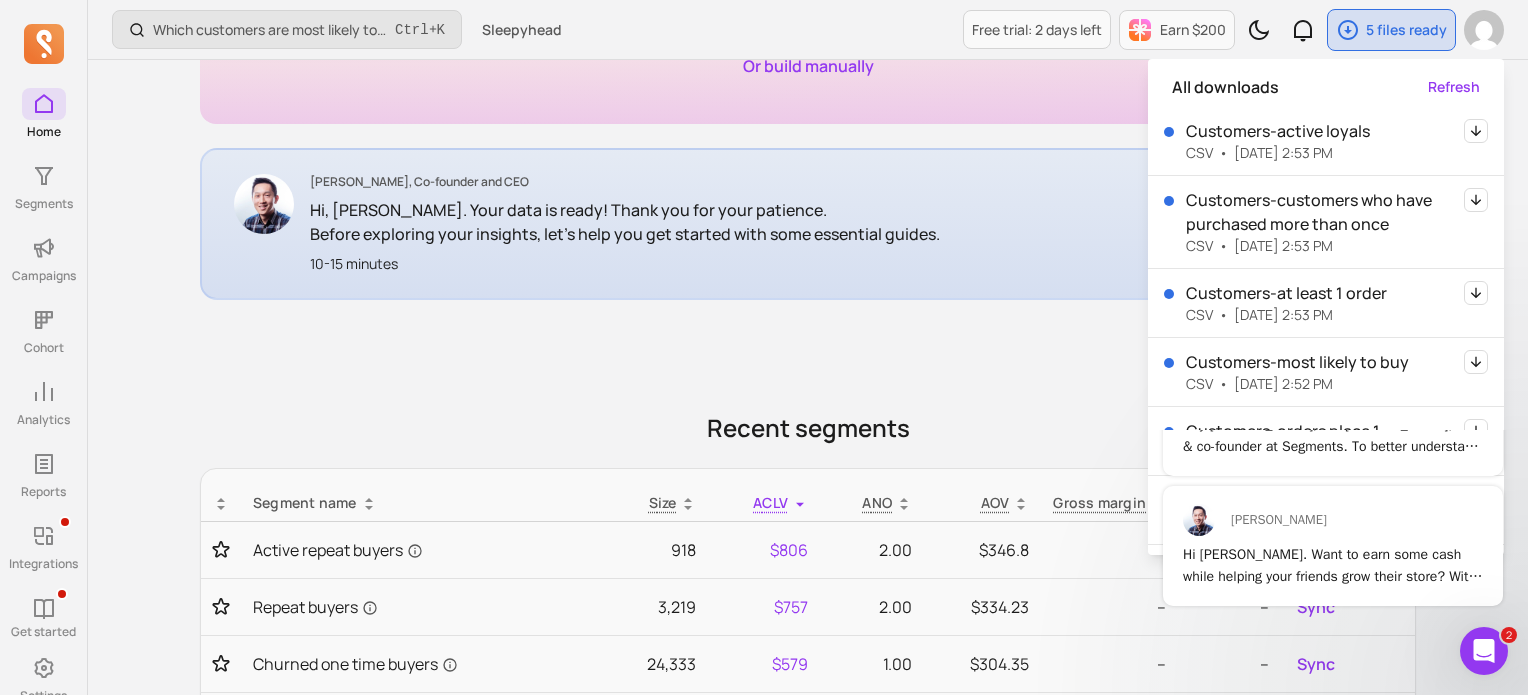 scroll, scrollTop: 0, scrollLeft: 0, axis: both 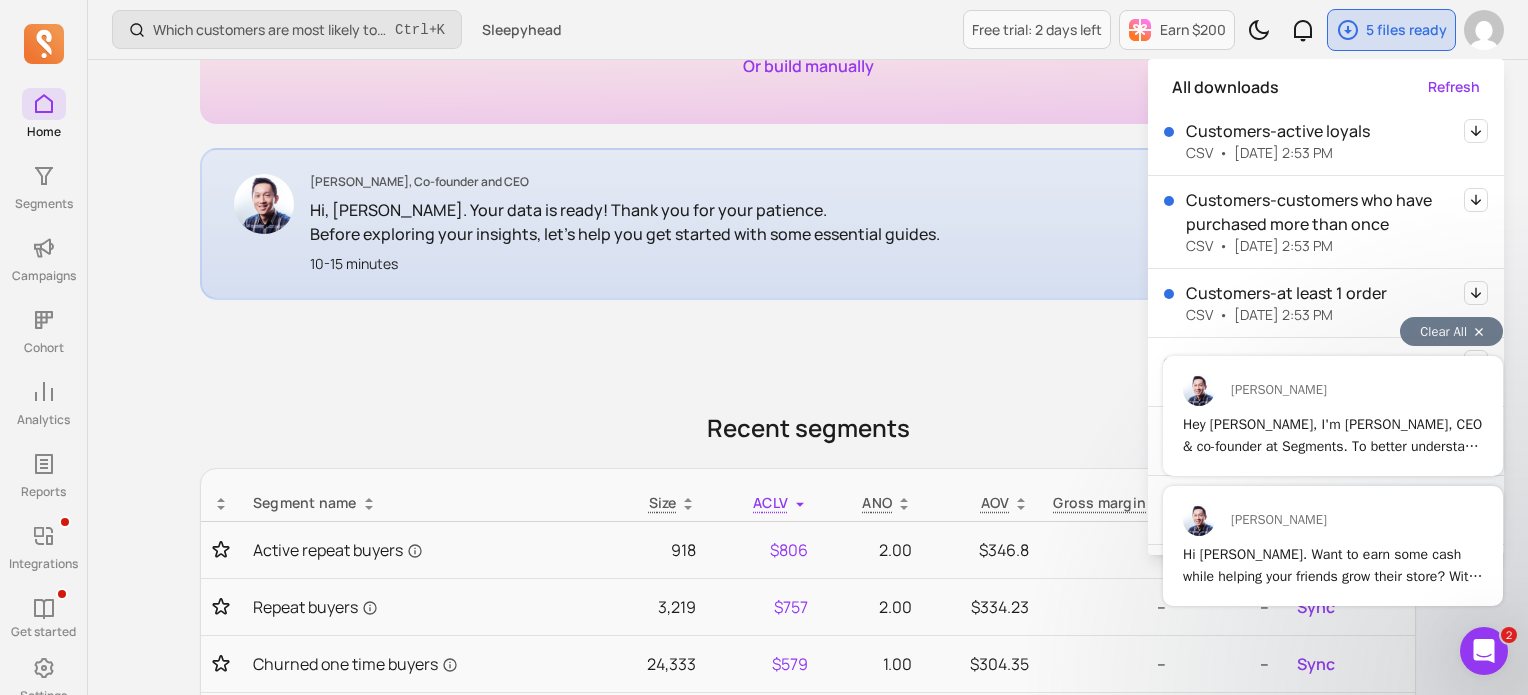 click at bounding box center (1479, 332) 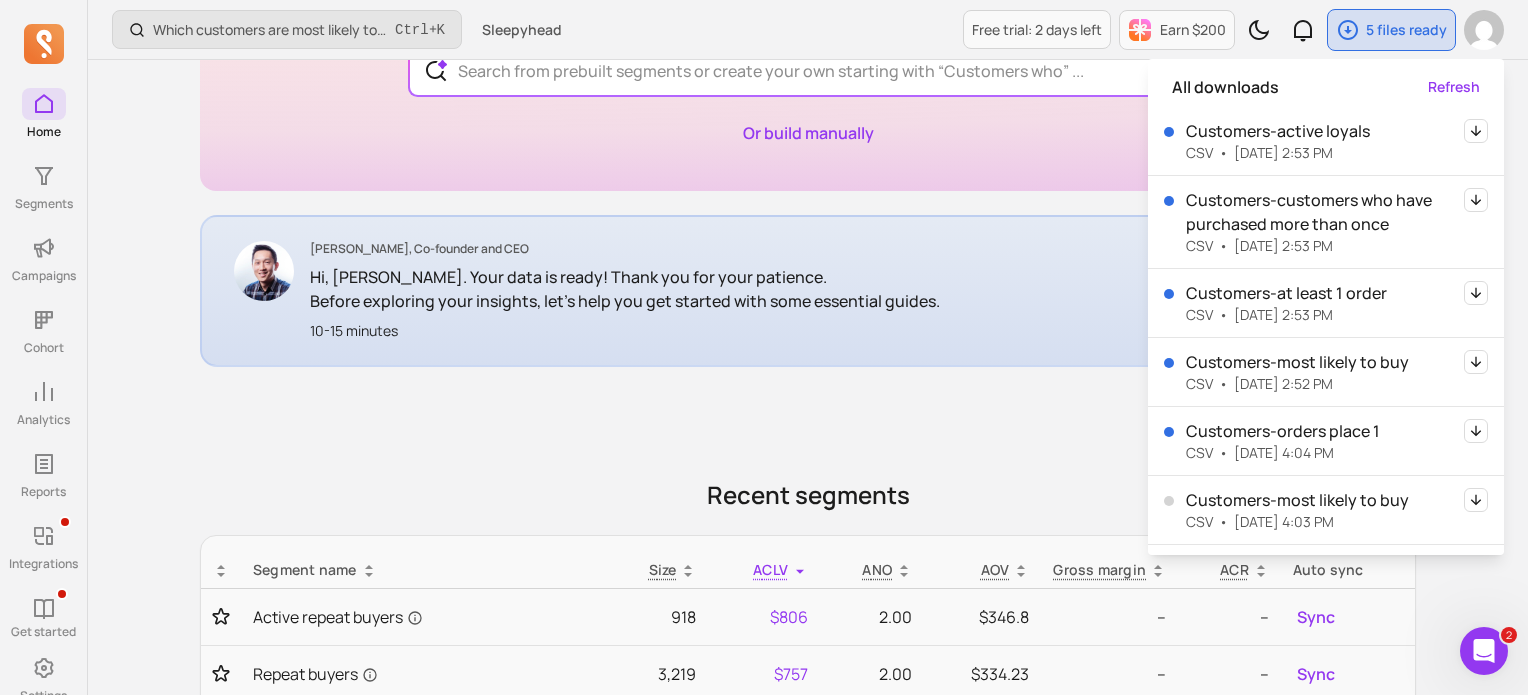 scroll, scrollTop: 200, scrollLeft: 0, axis: vertical 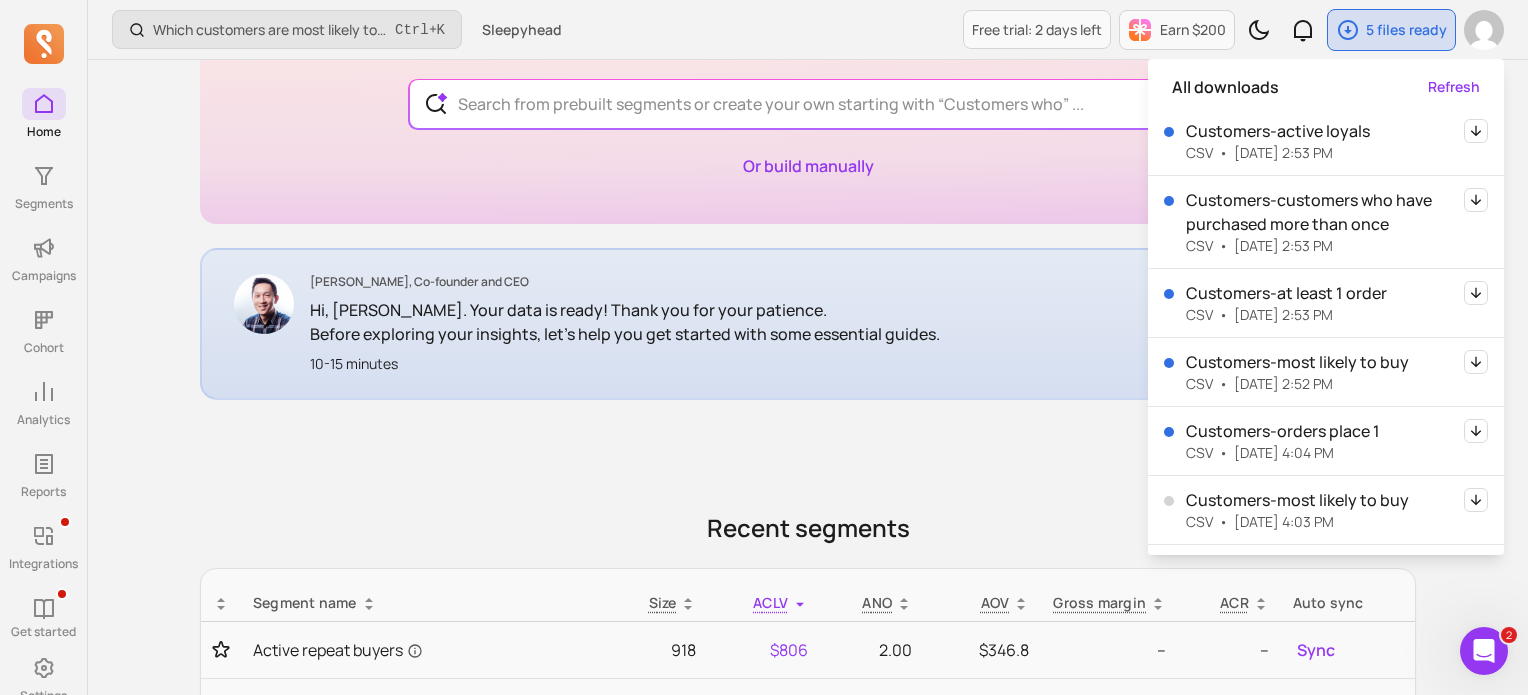 click on "Customers-orders place 1" at bounding box center [1283, 431] 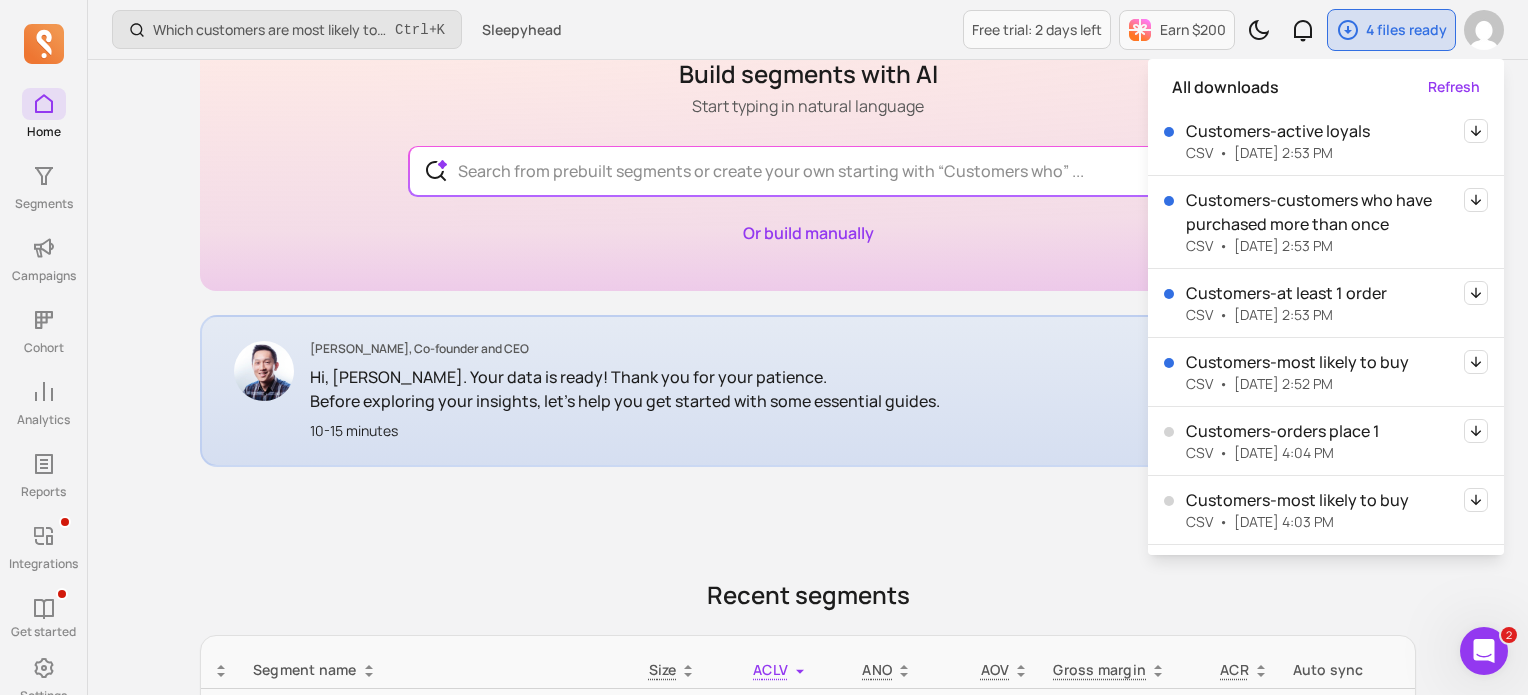 scroll, scrollTop: 100, scrollLeft: 0, axis: vertical 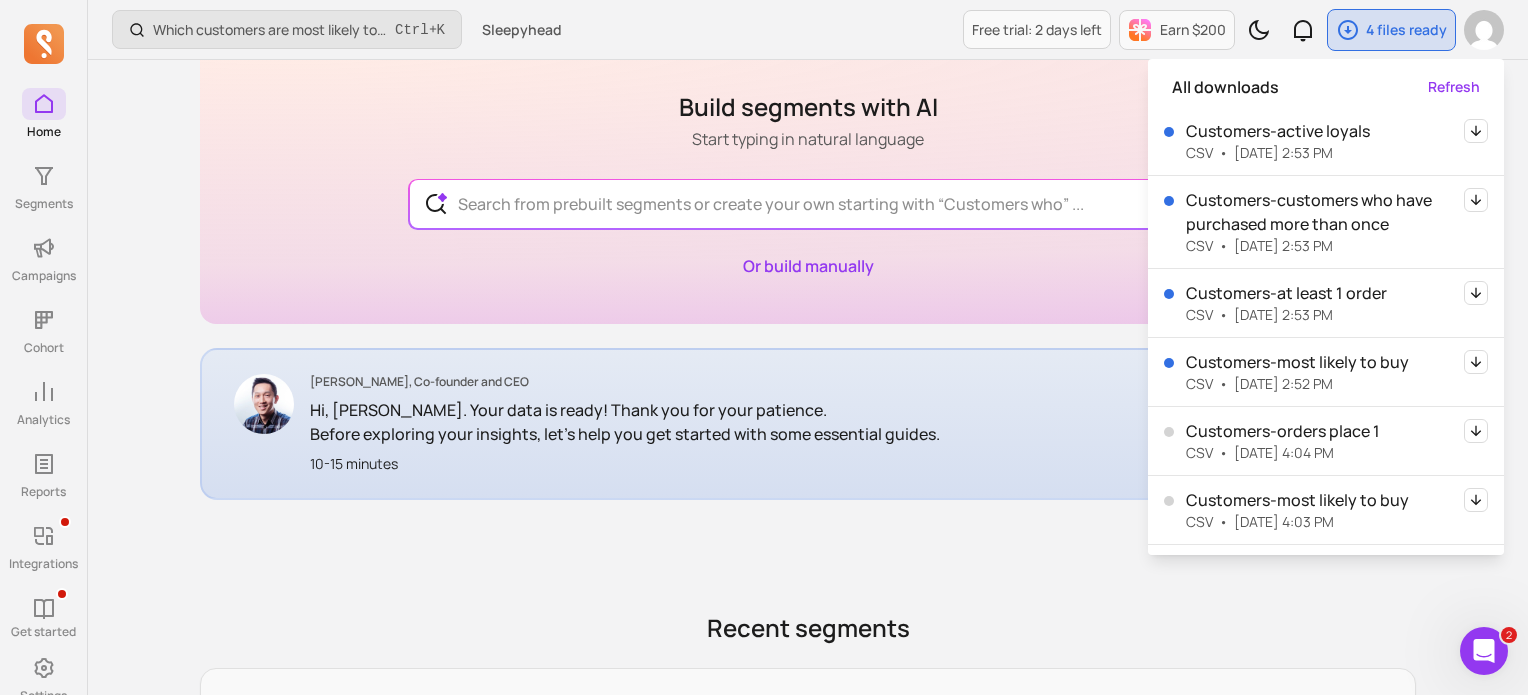 click 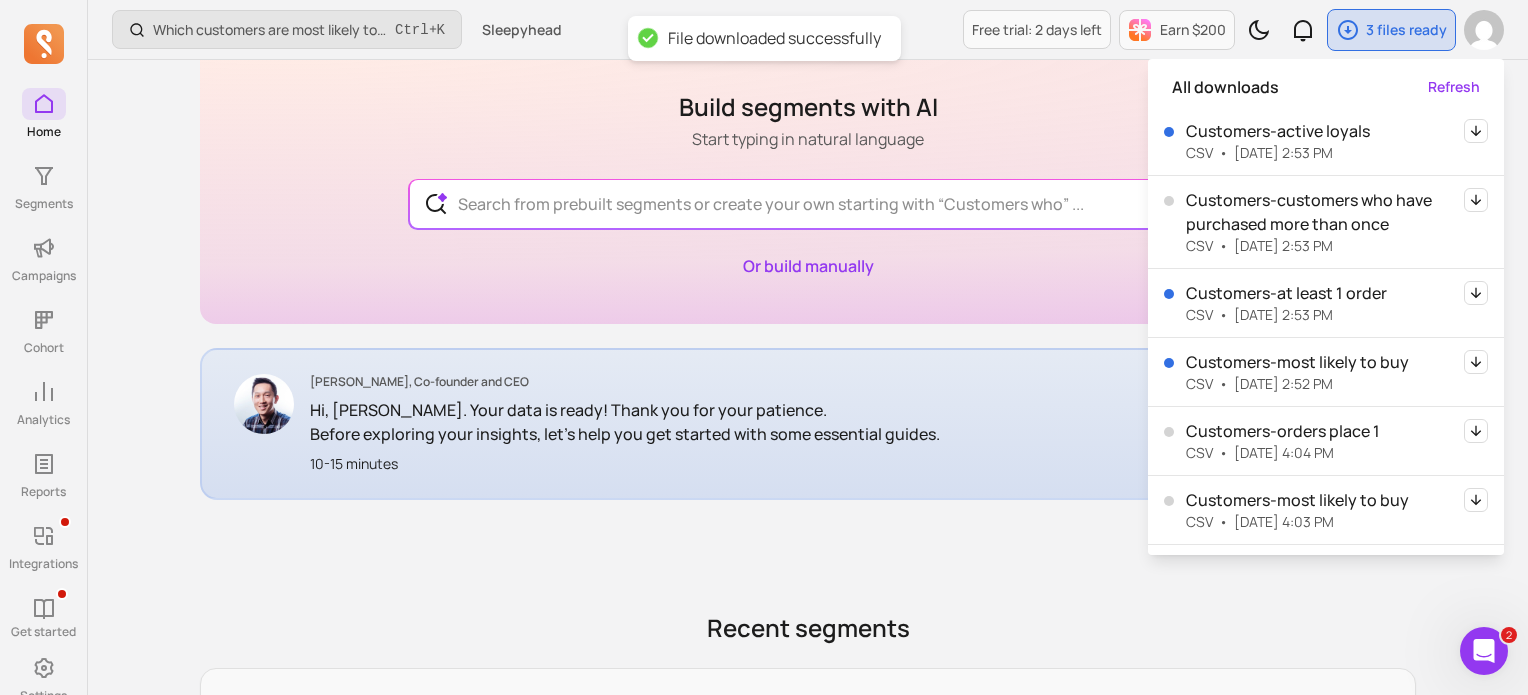 click 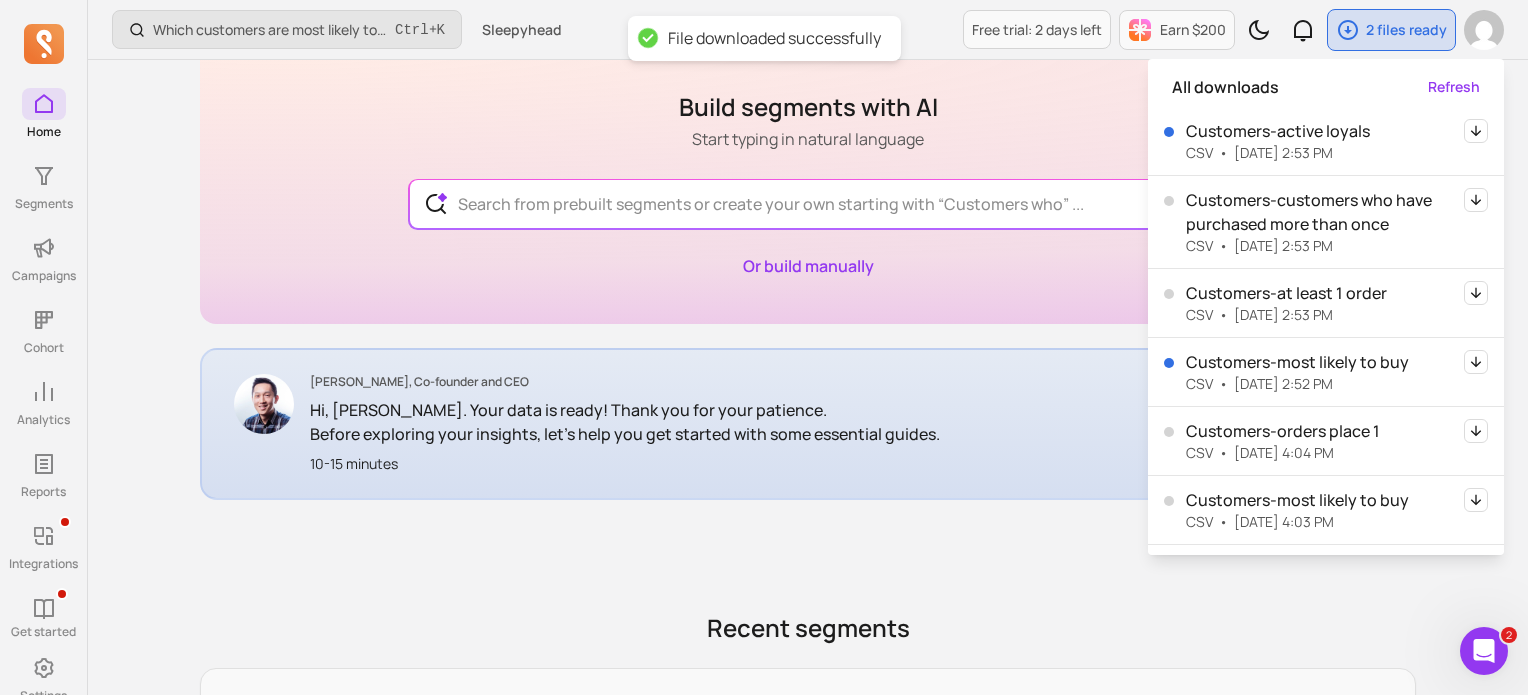 click 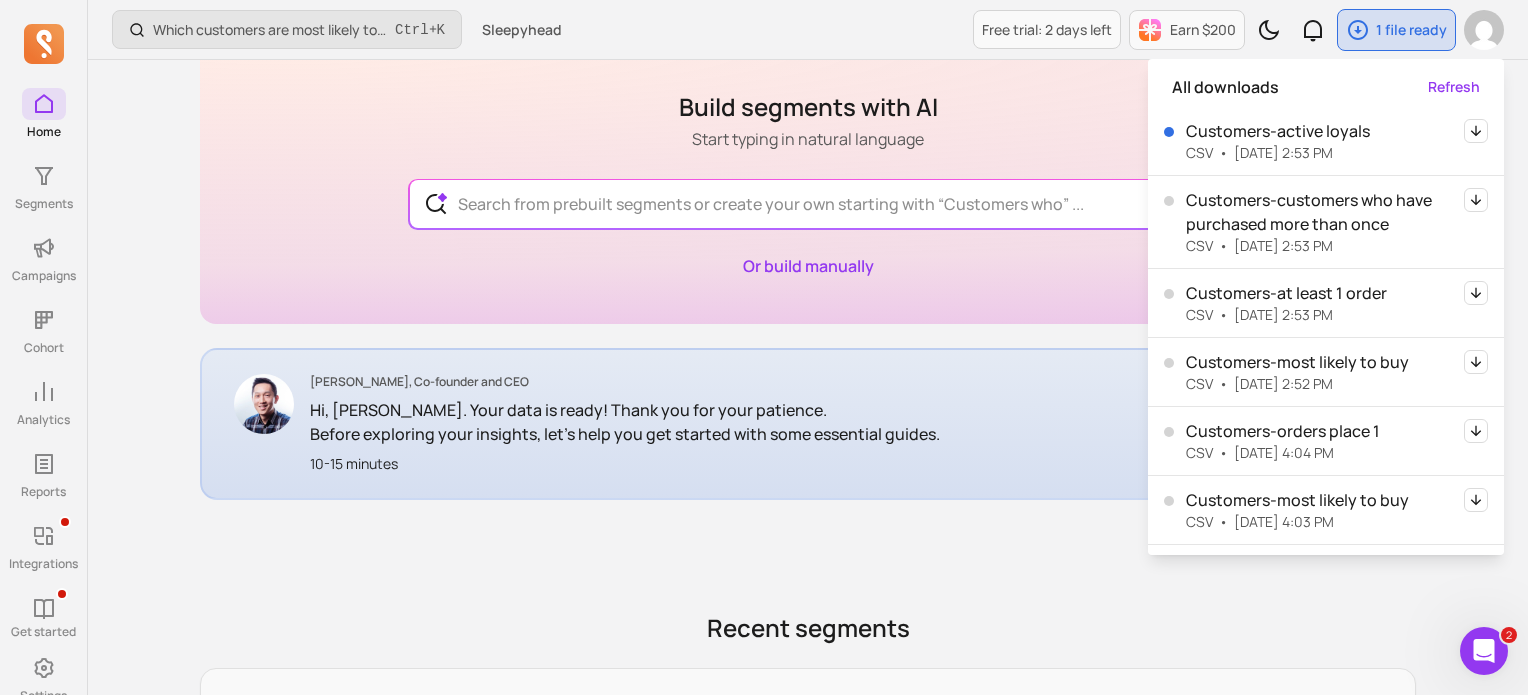 click 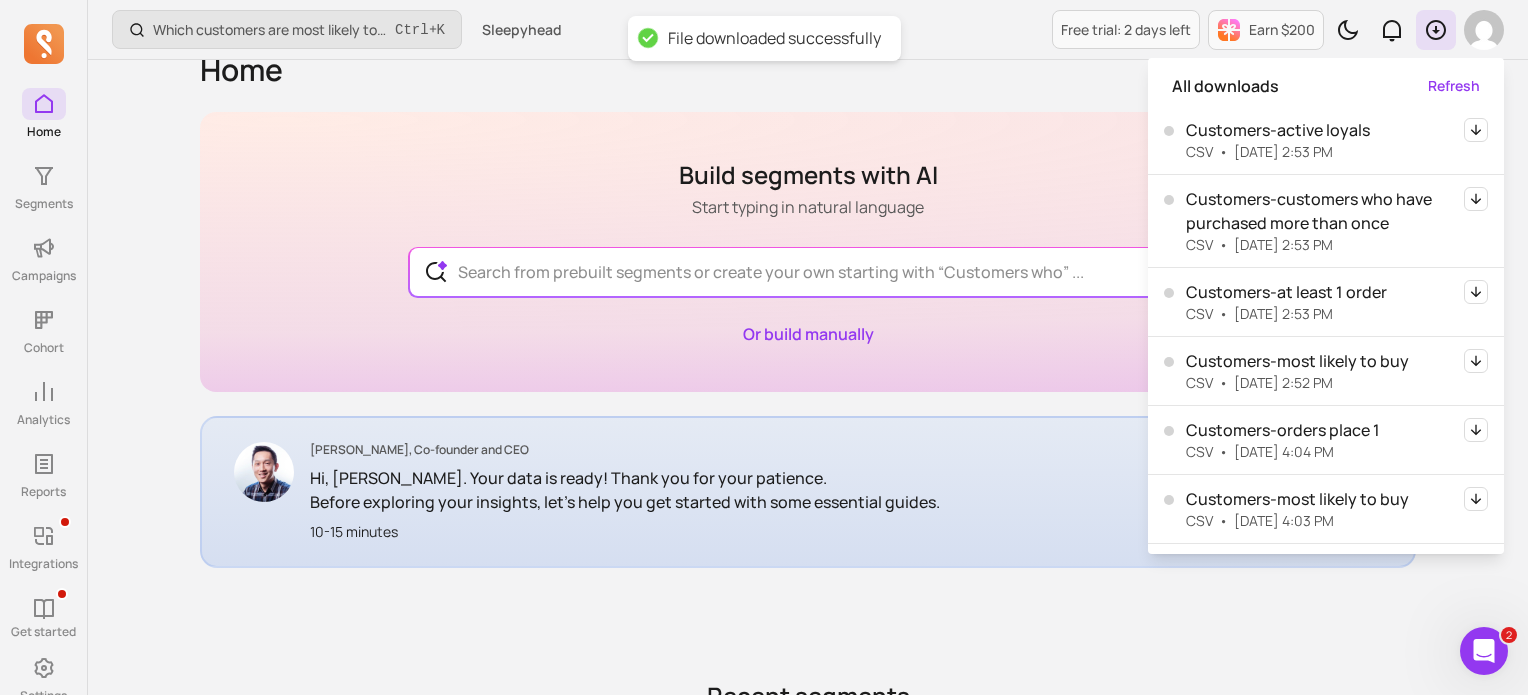 scroll, scrollTop: 0, scrollLeft: 0, axis: both 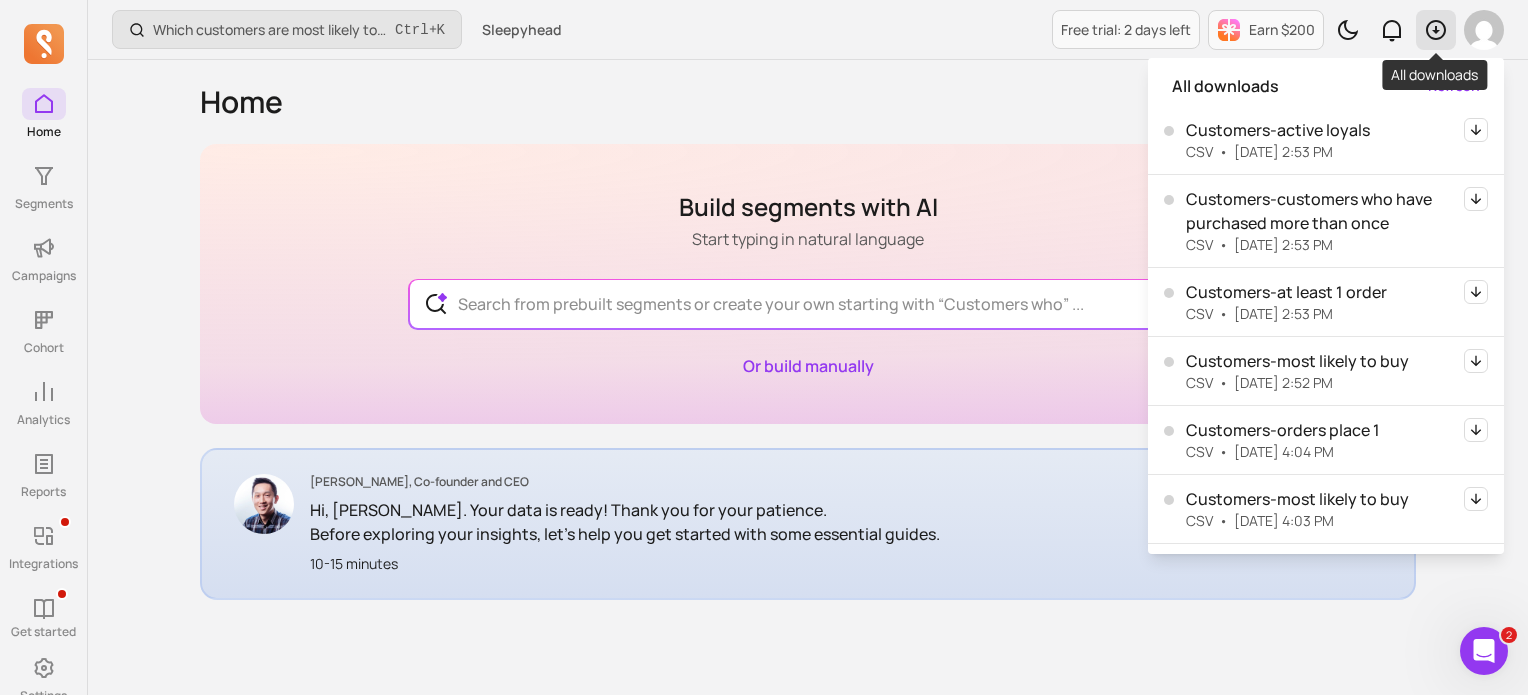 click 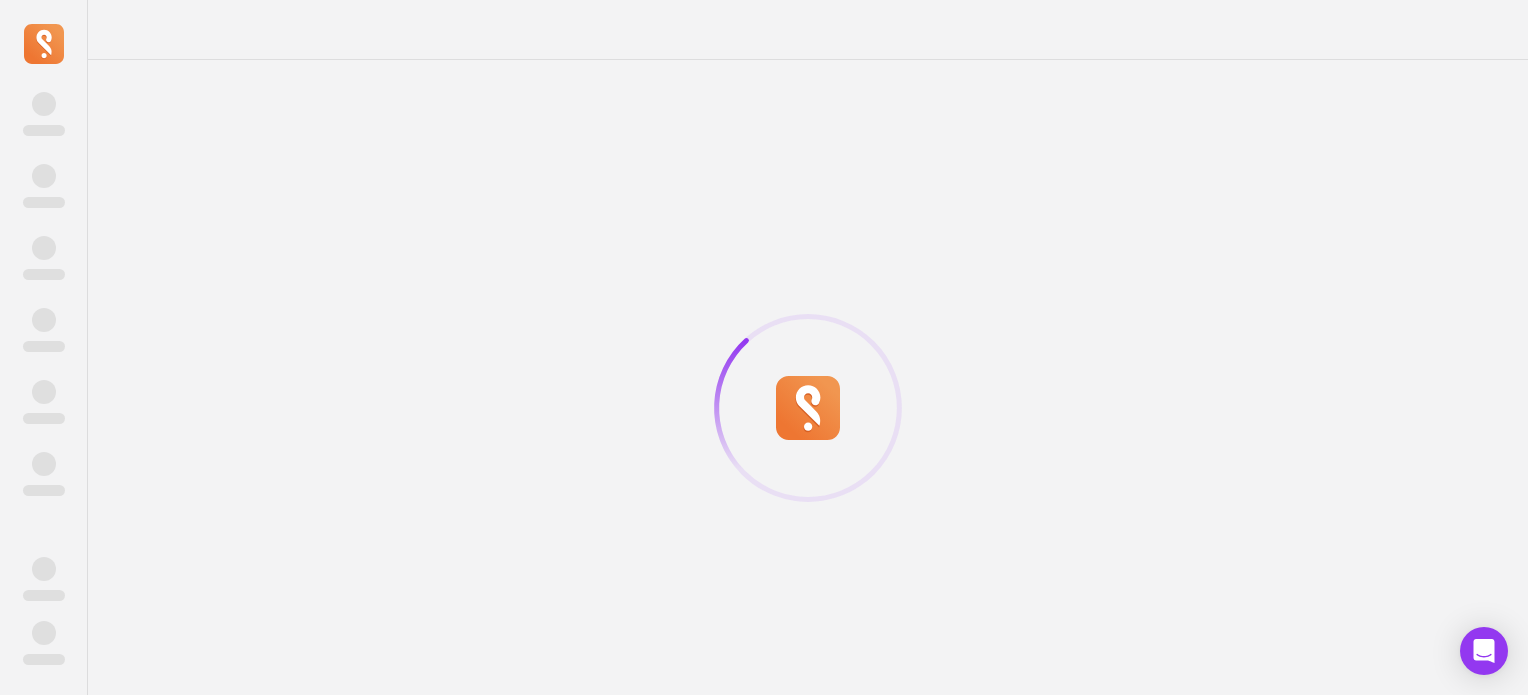 scroll, scrollTop: 0, scrollLeft: 0, axis: both 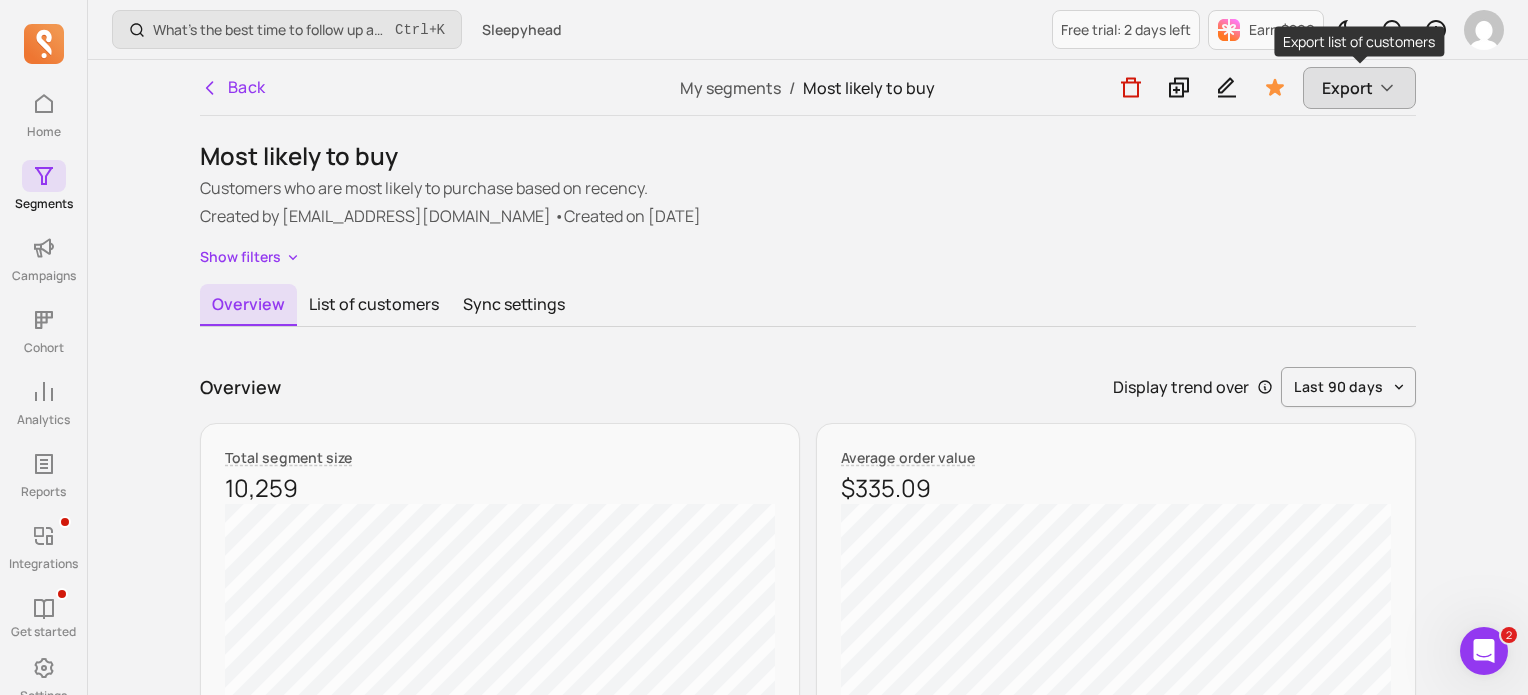 click on "Export" at bounding box center [1359, 88] 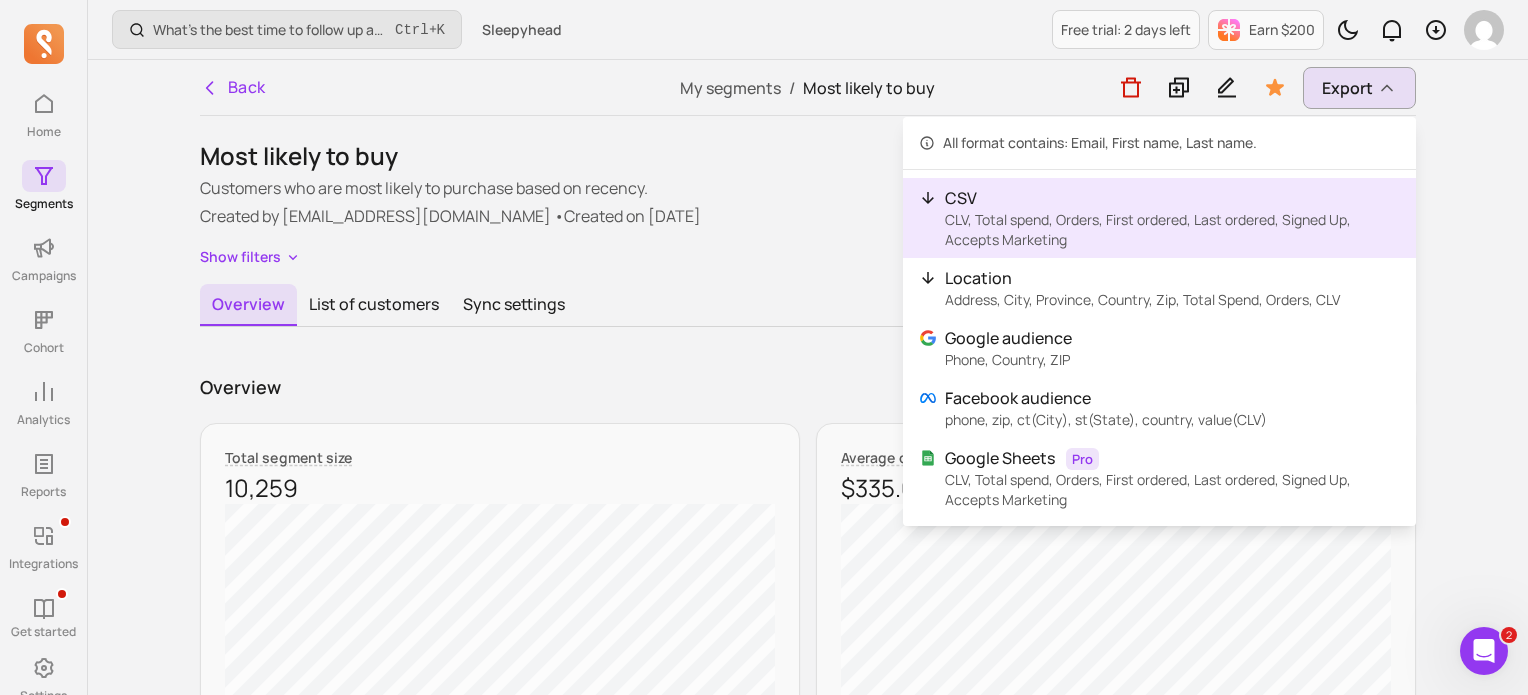 click on "CLV, Total spend, Orders, First ordered, Last ordered, Signed Up, Accepts Marketing" at bounding box center (1172, 230) 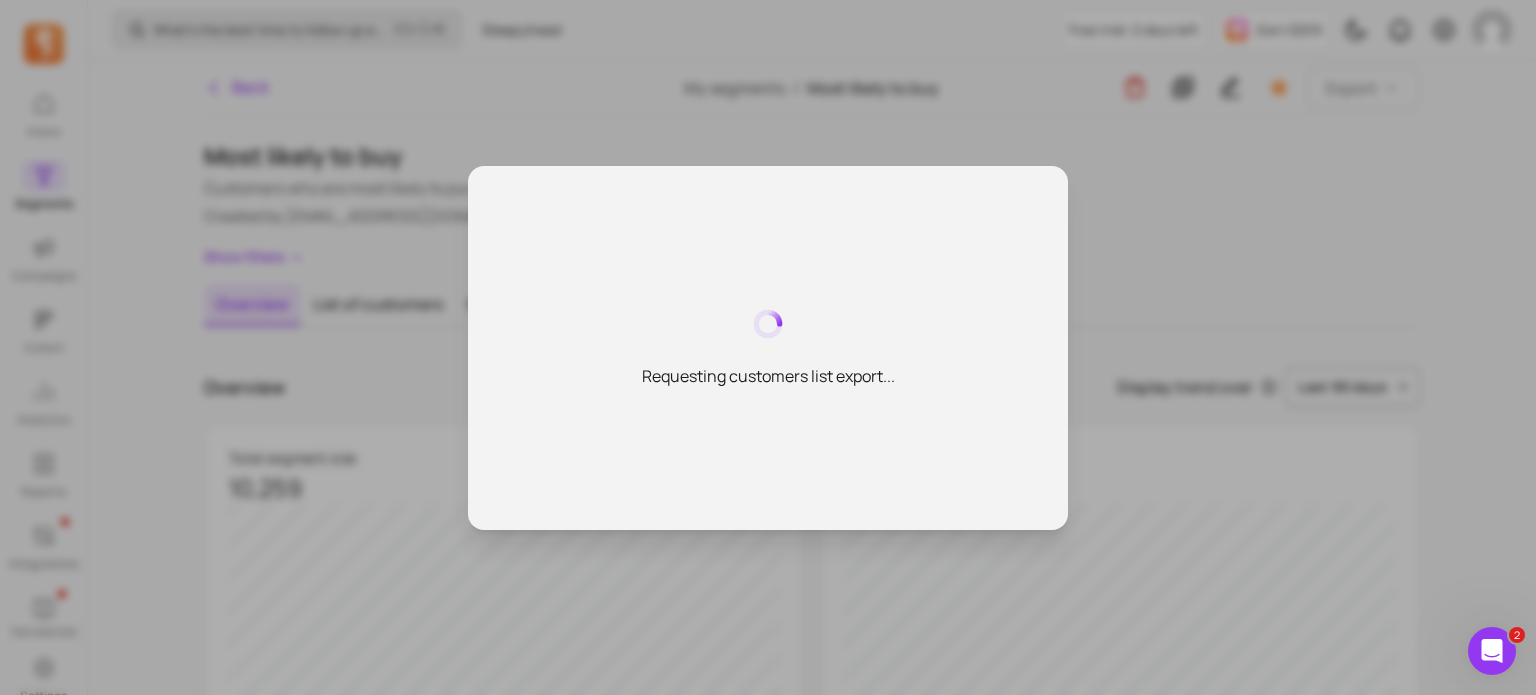 click on "Requesting customers list export..." at bounding box center (768, 347) 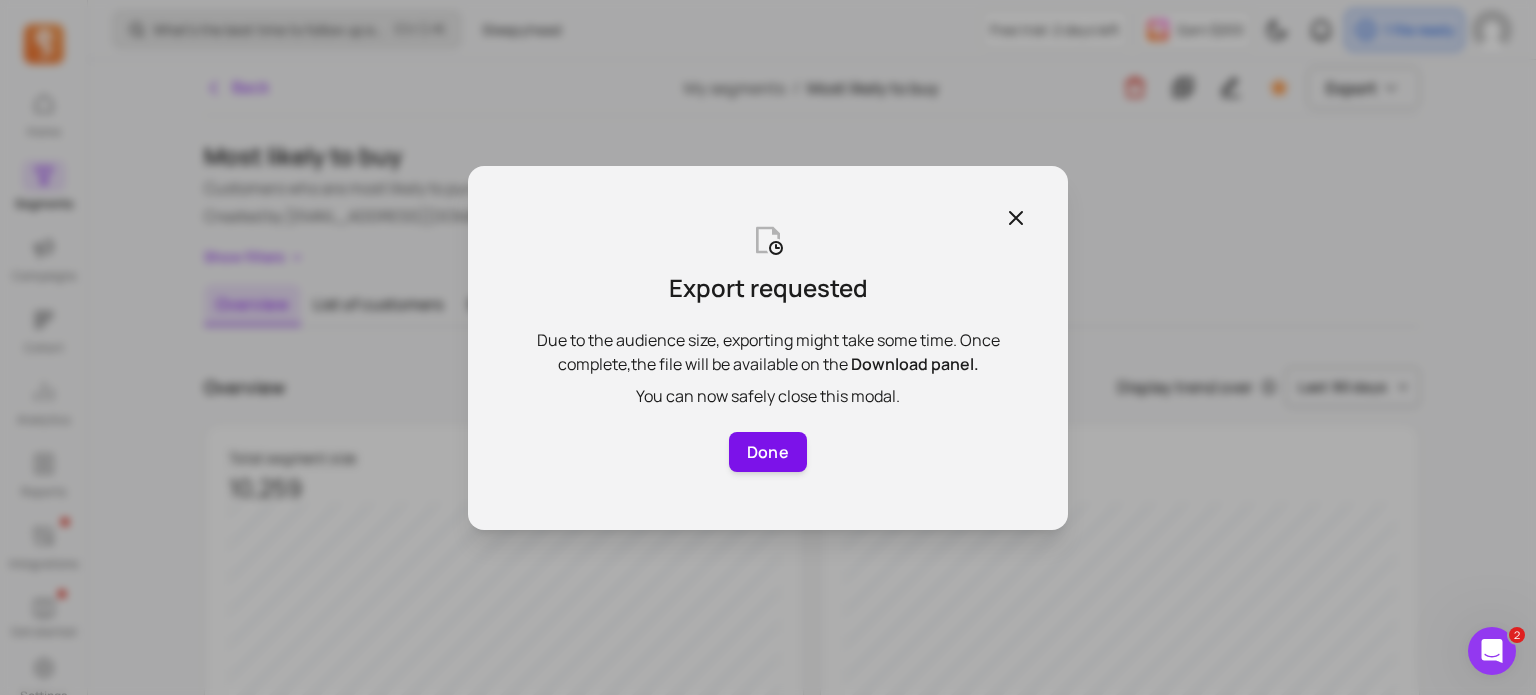 click on "Done" at bounding box center [768, 452] 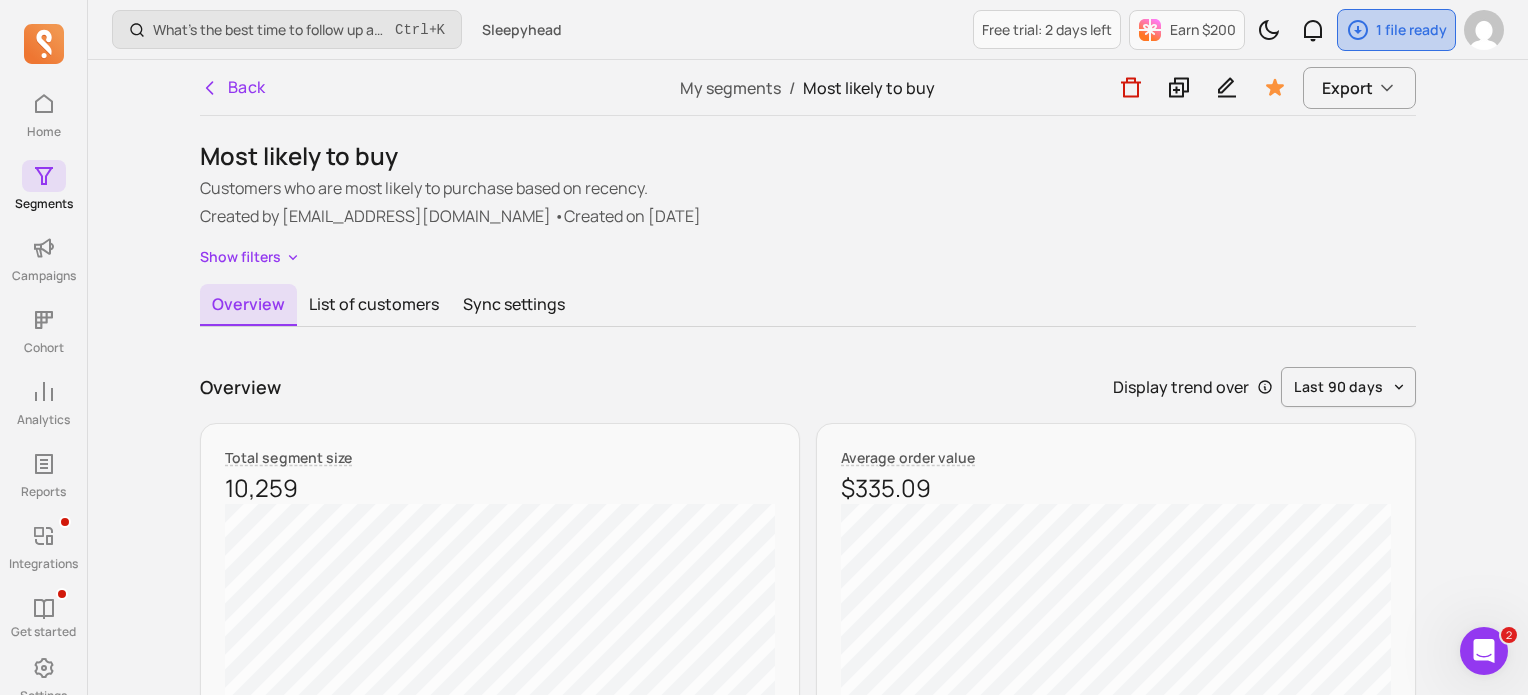 click on "1   file ready" at bounding box center (1396, 30) 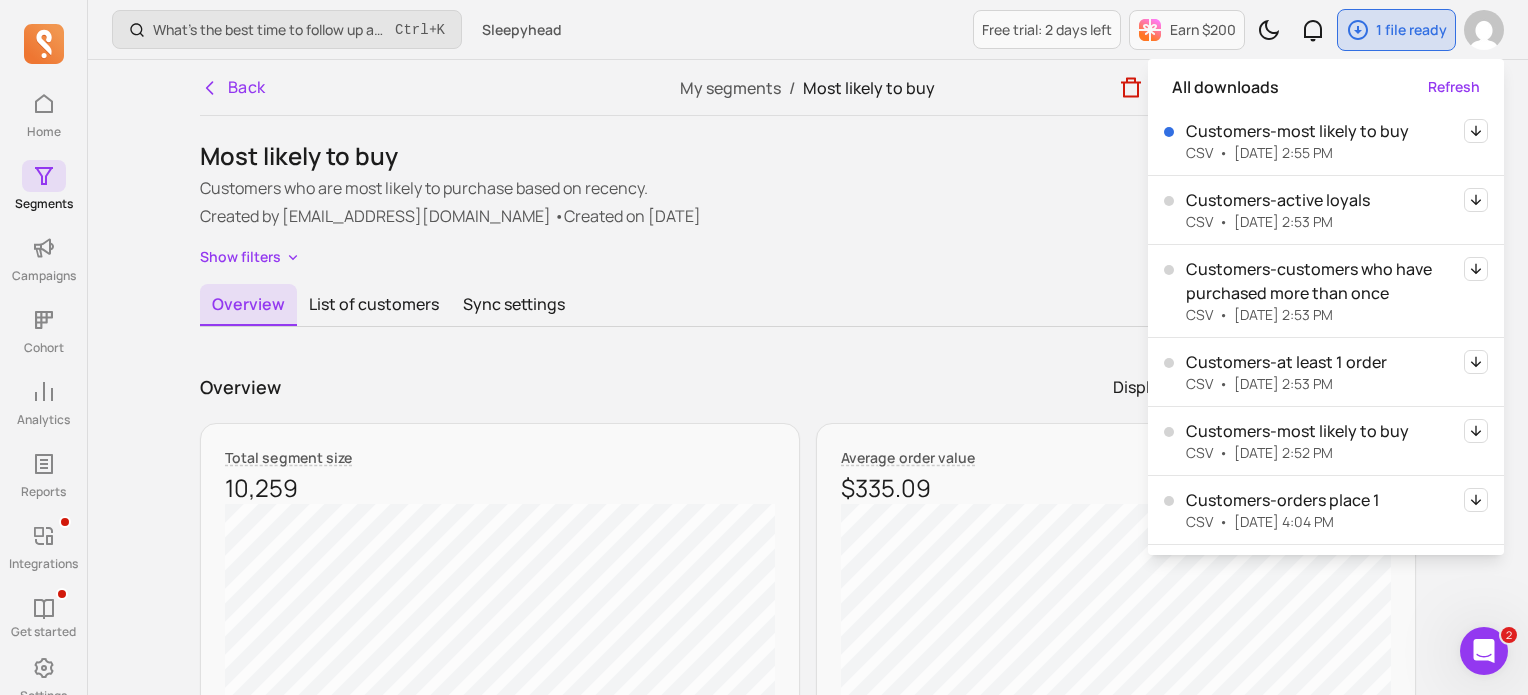 click on "Customers-most likely to buy" at bounding box center [1297, 131] 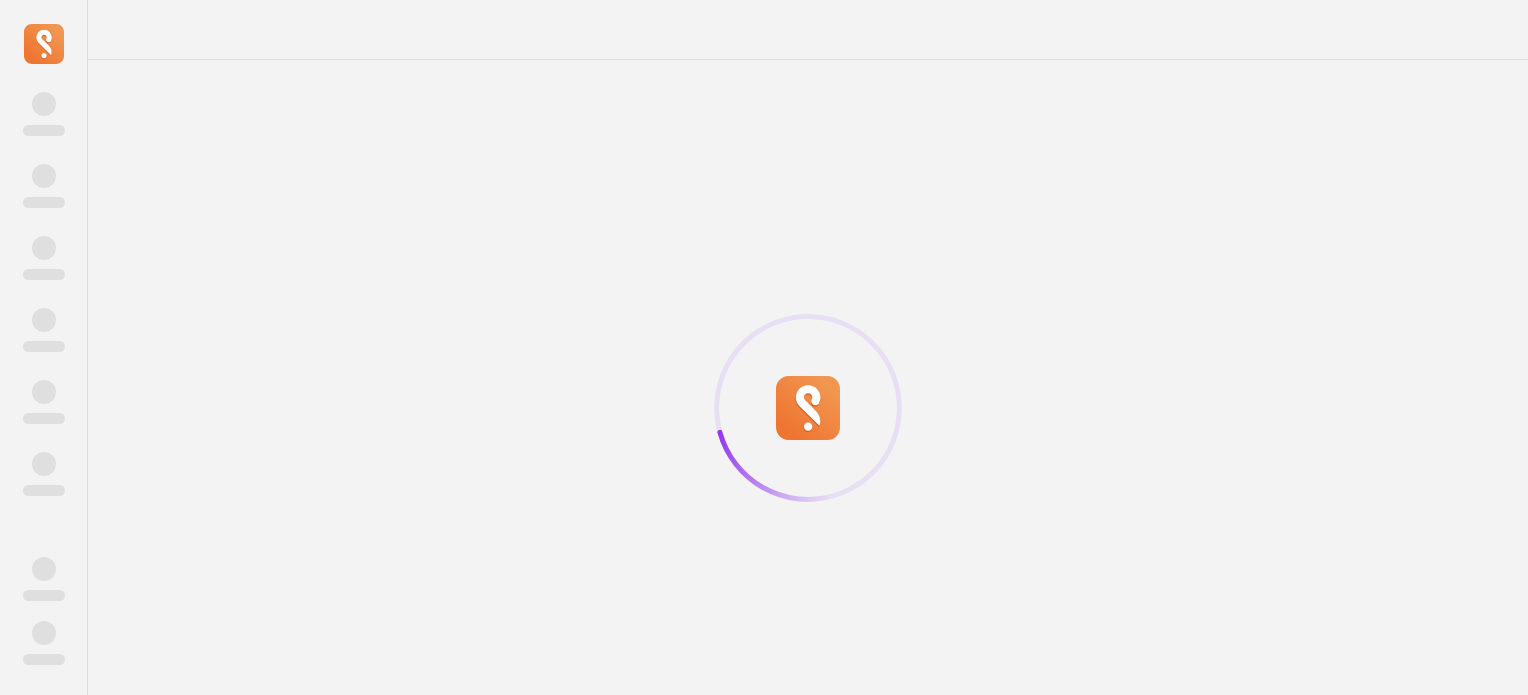 scroll, scrollTop: 0, scrollLeft: 0, axis: both 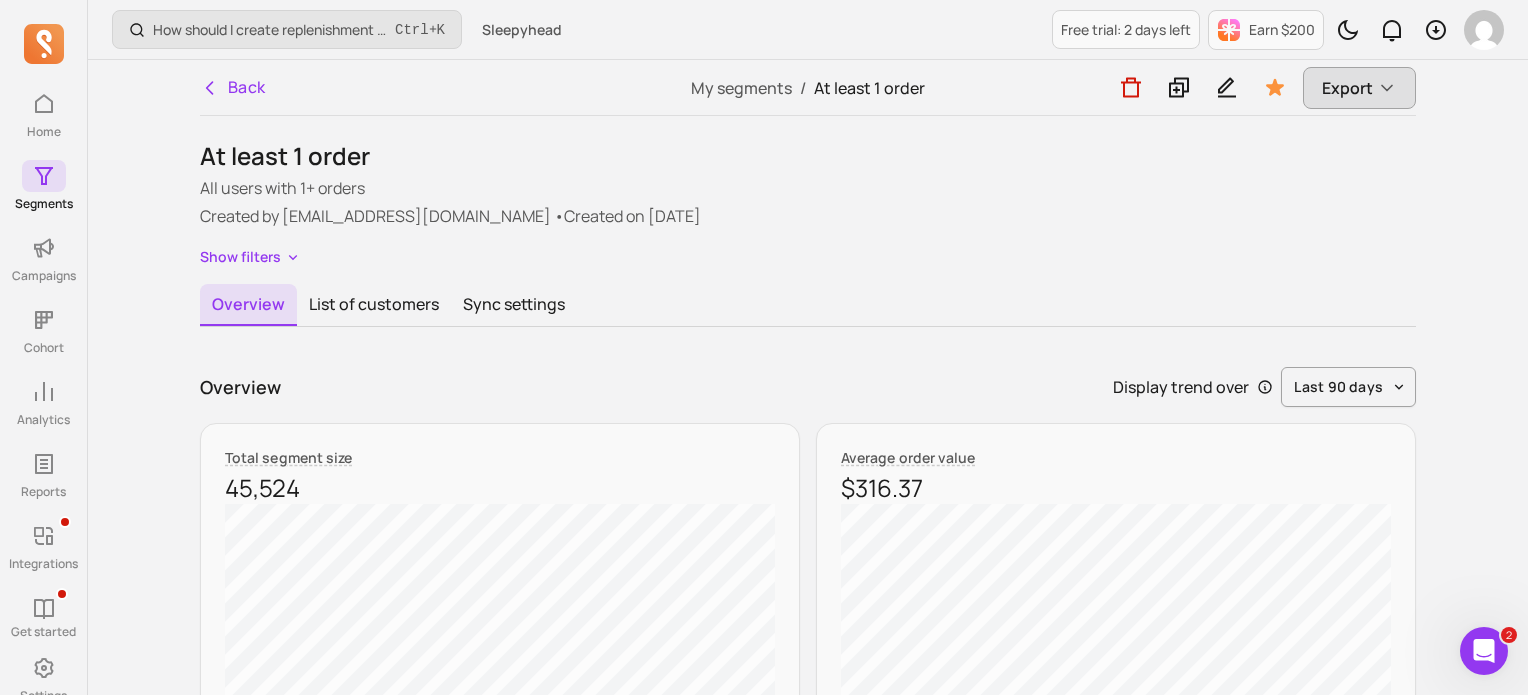 click on "Export" at bounding box center [1347, 88] 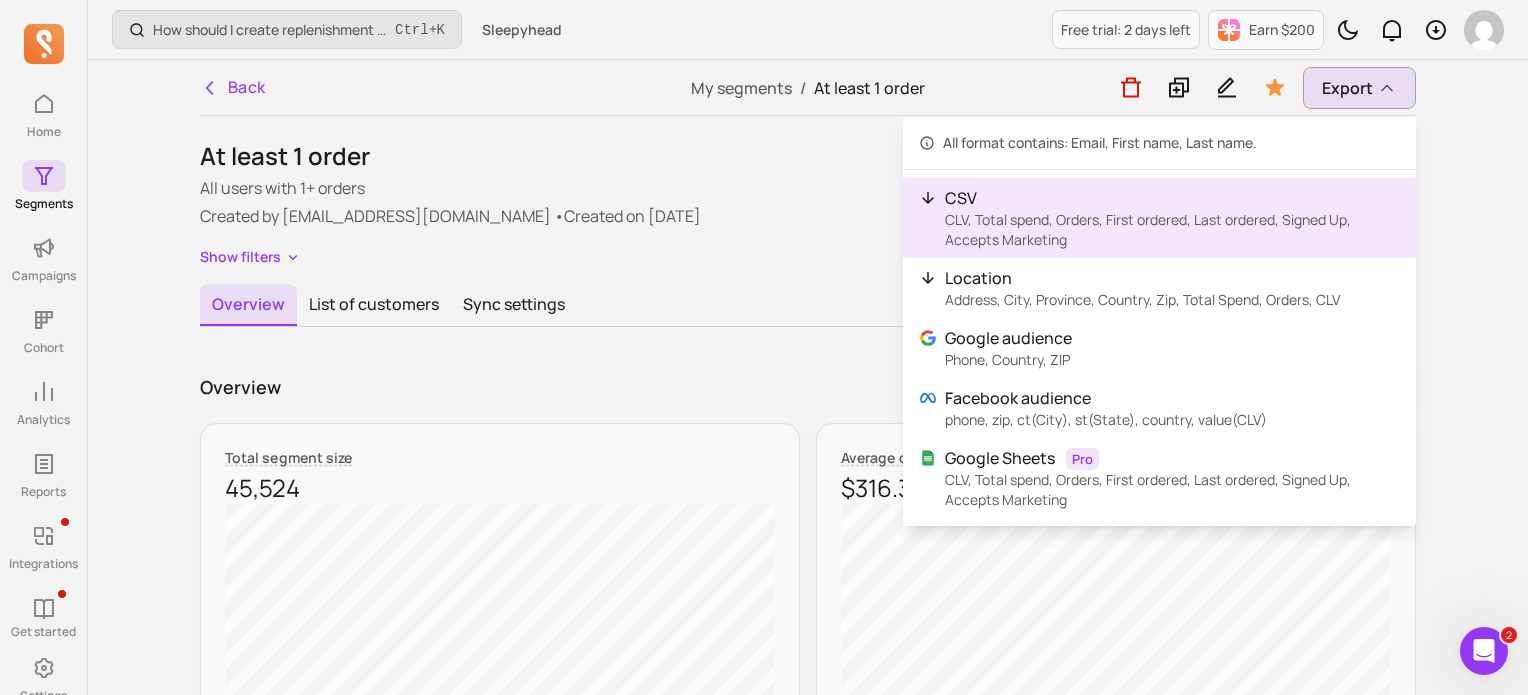 click on "CSV" at bounding box center (1172, 198) 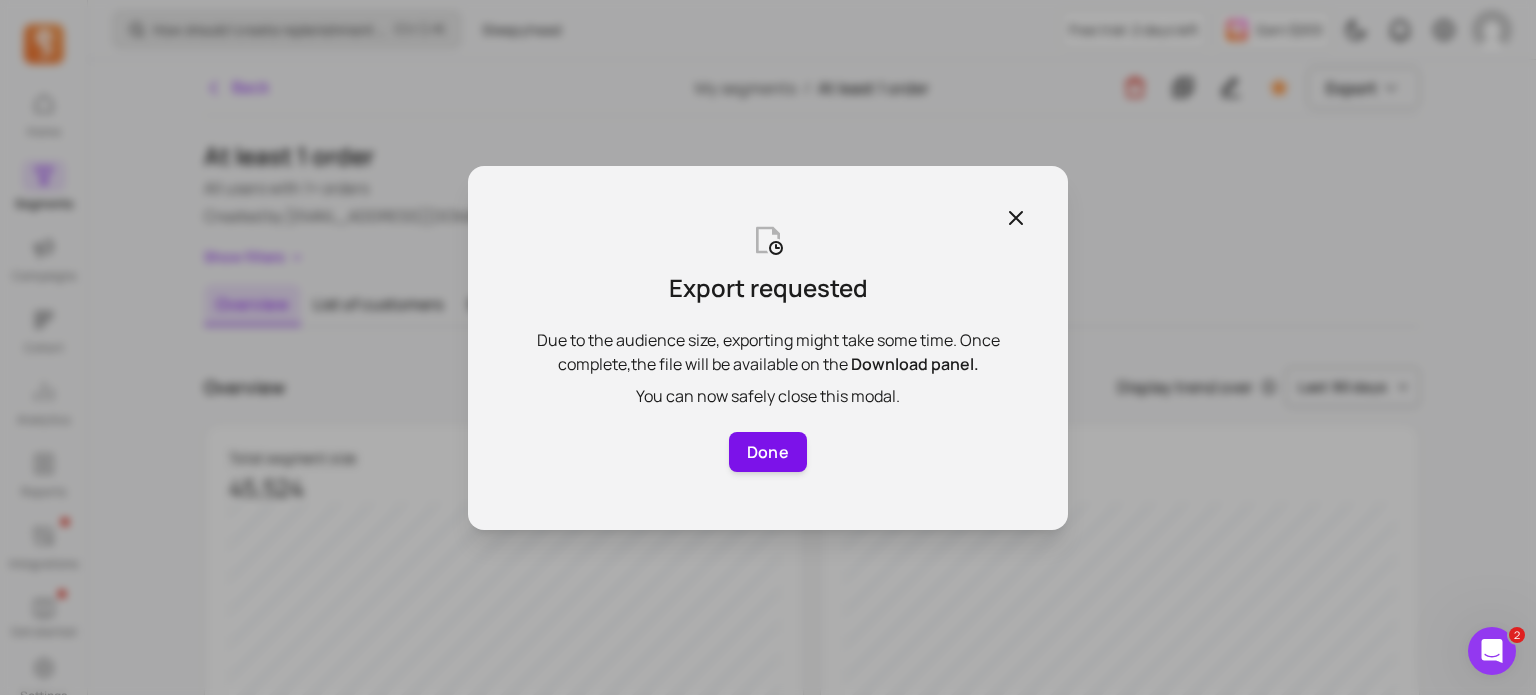 click on "Done" at bounding box center [768, 452] 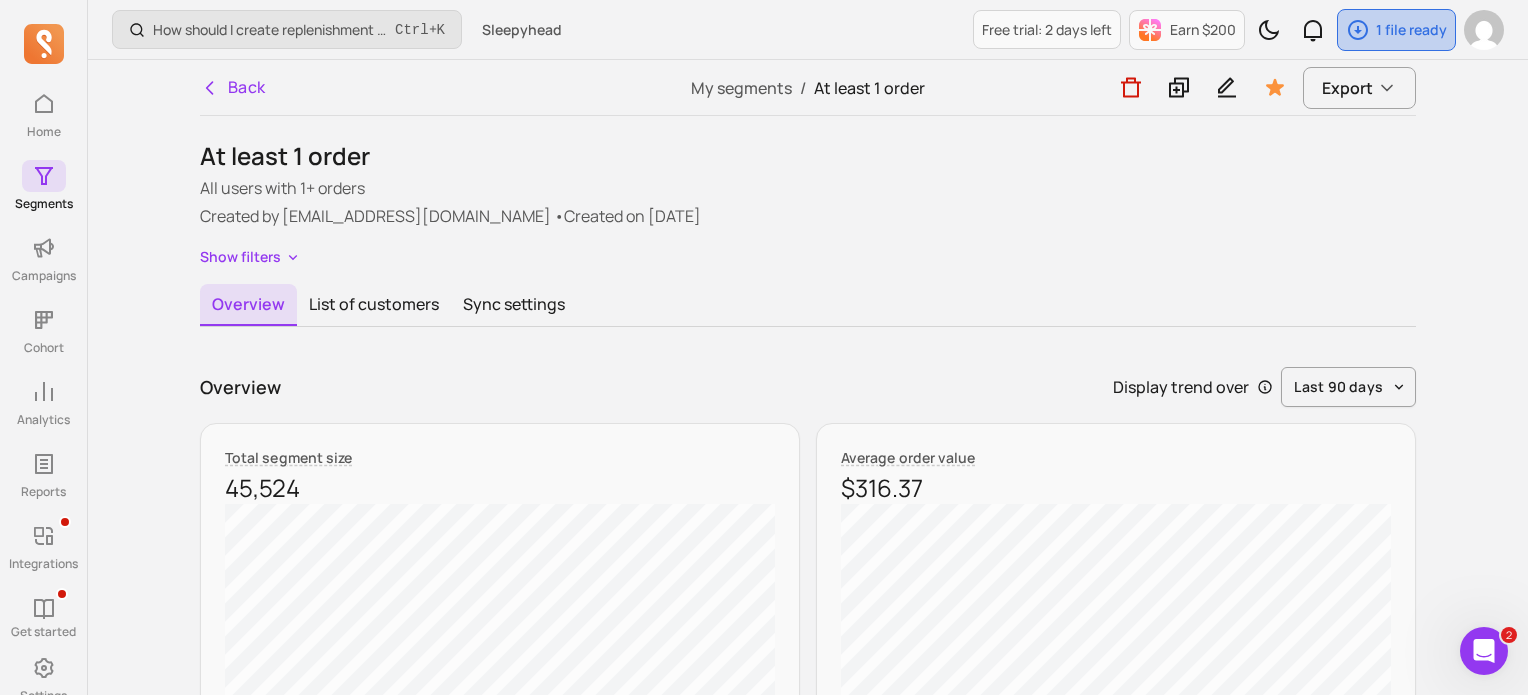 click 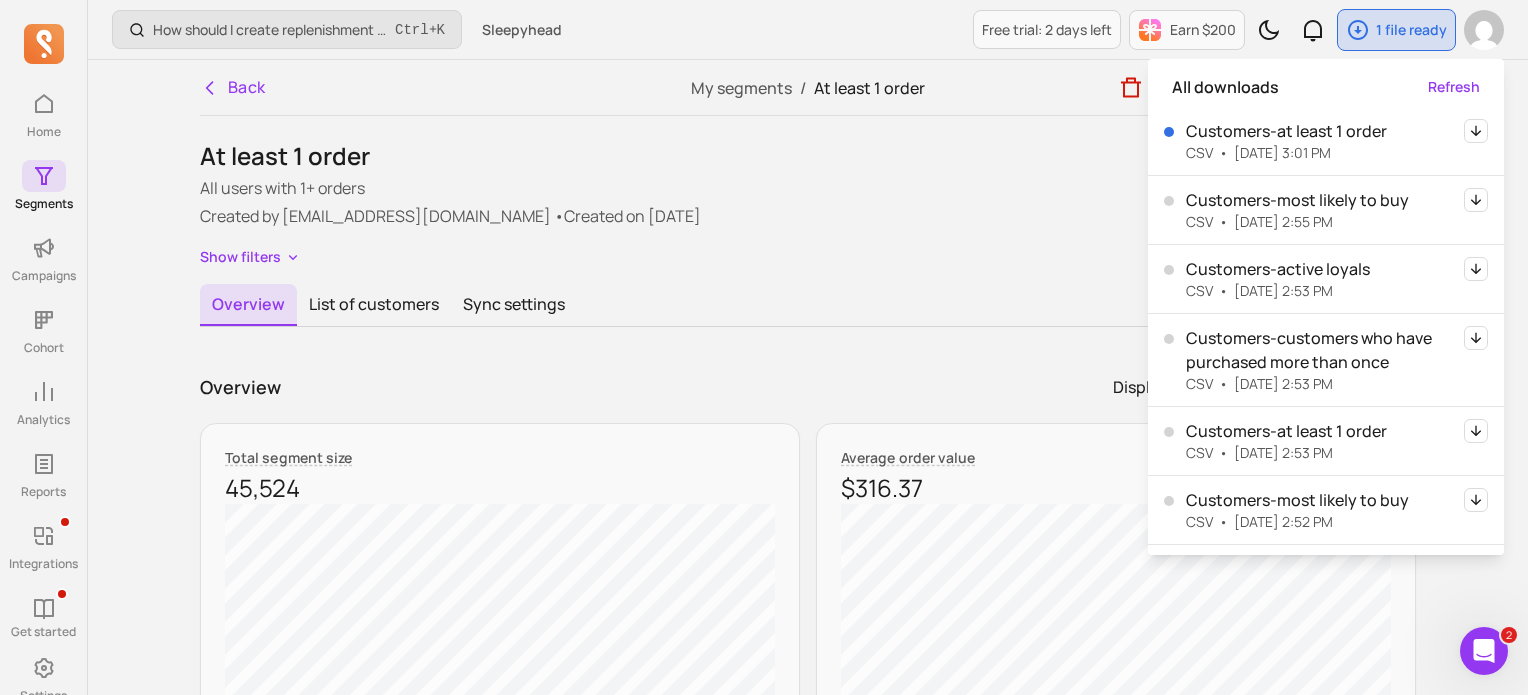 click 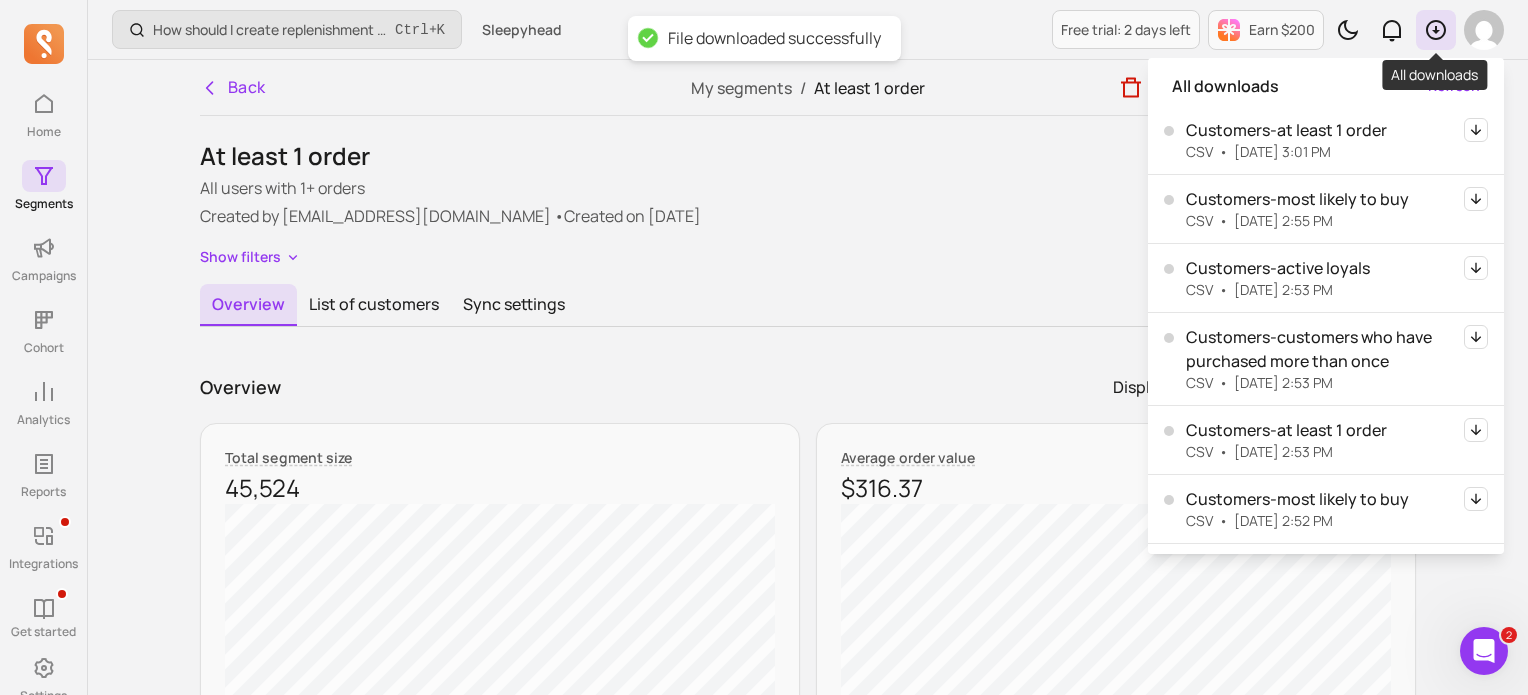 click on "Customers-at least 1 order" at bounding box center (1286, 130) 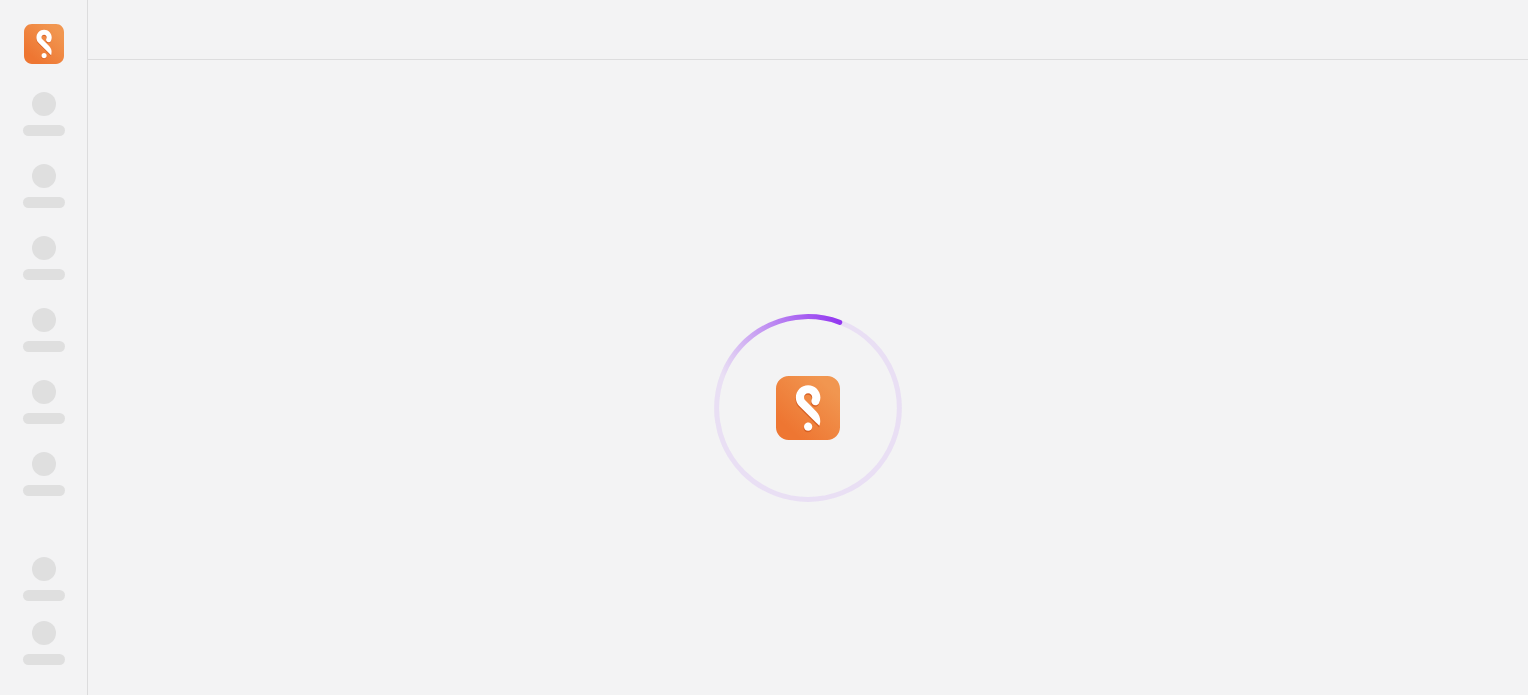 scroll, scrollTop: 0, scrollLeft: 0, axis: both 